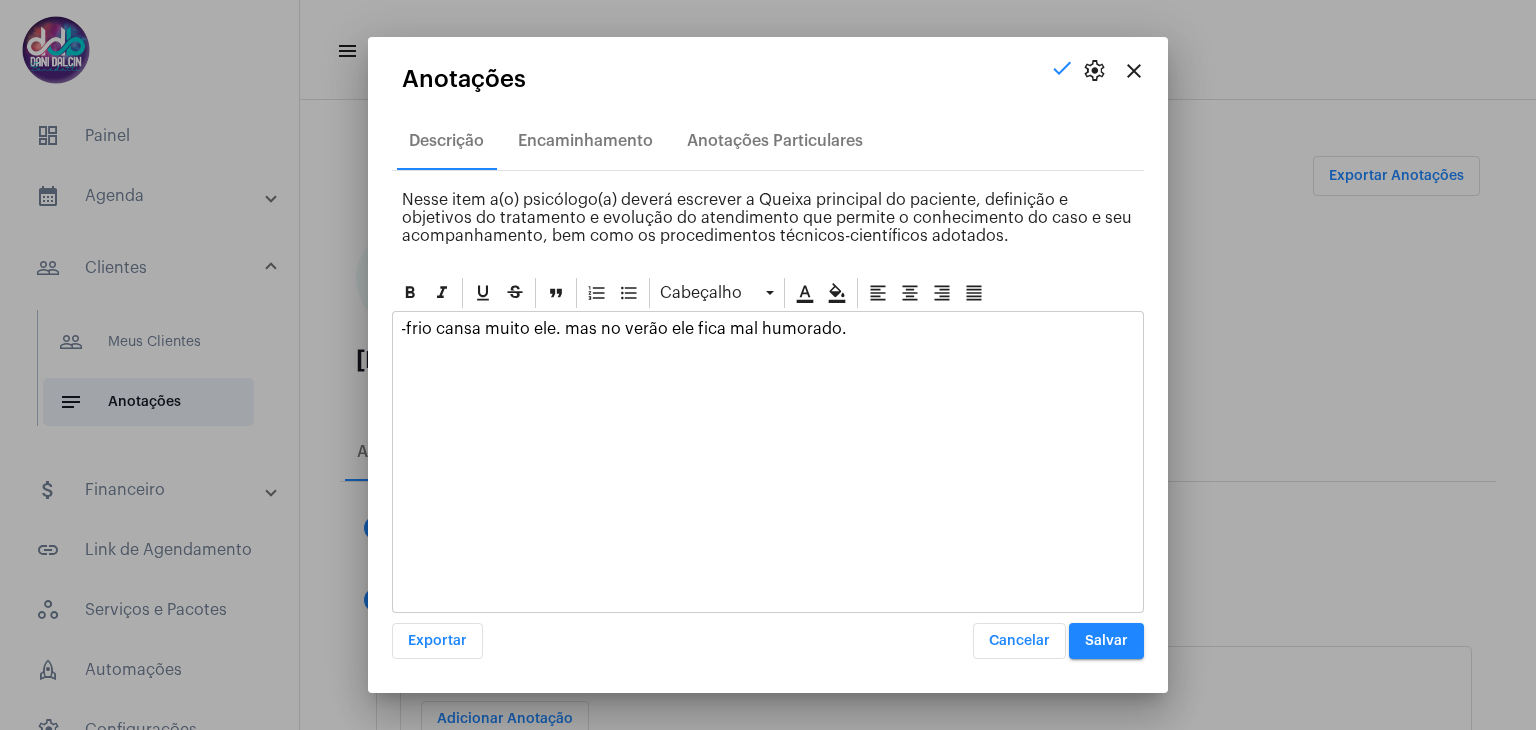 scroll, scrollTop: 0, scrollLeft: 0, axis: both 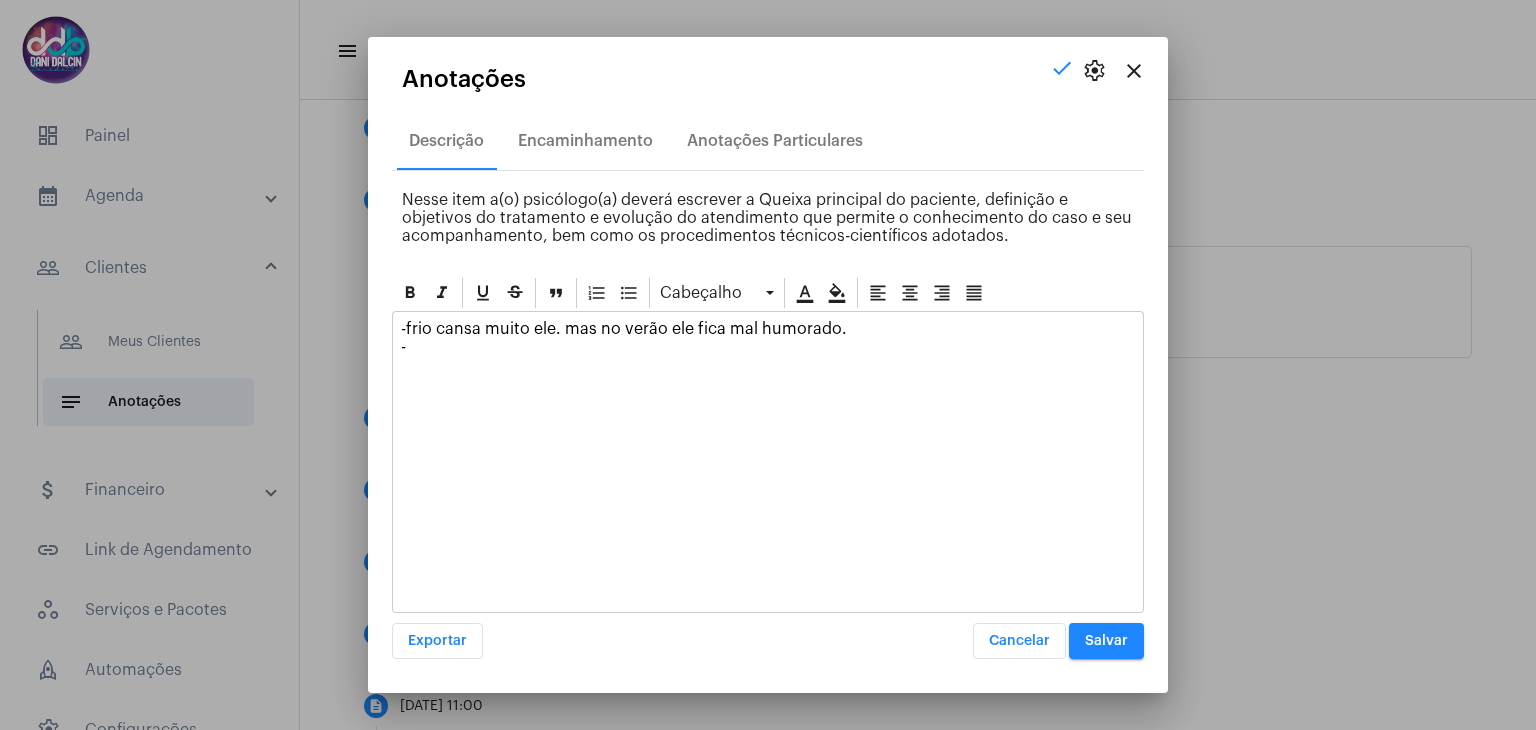 type 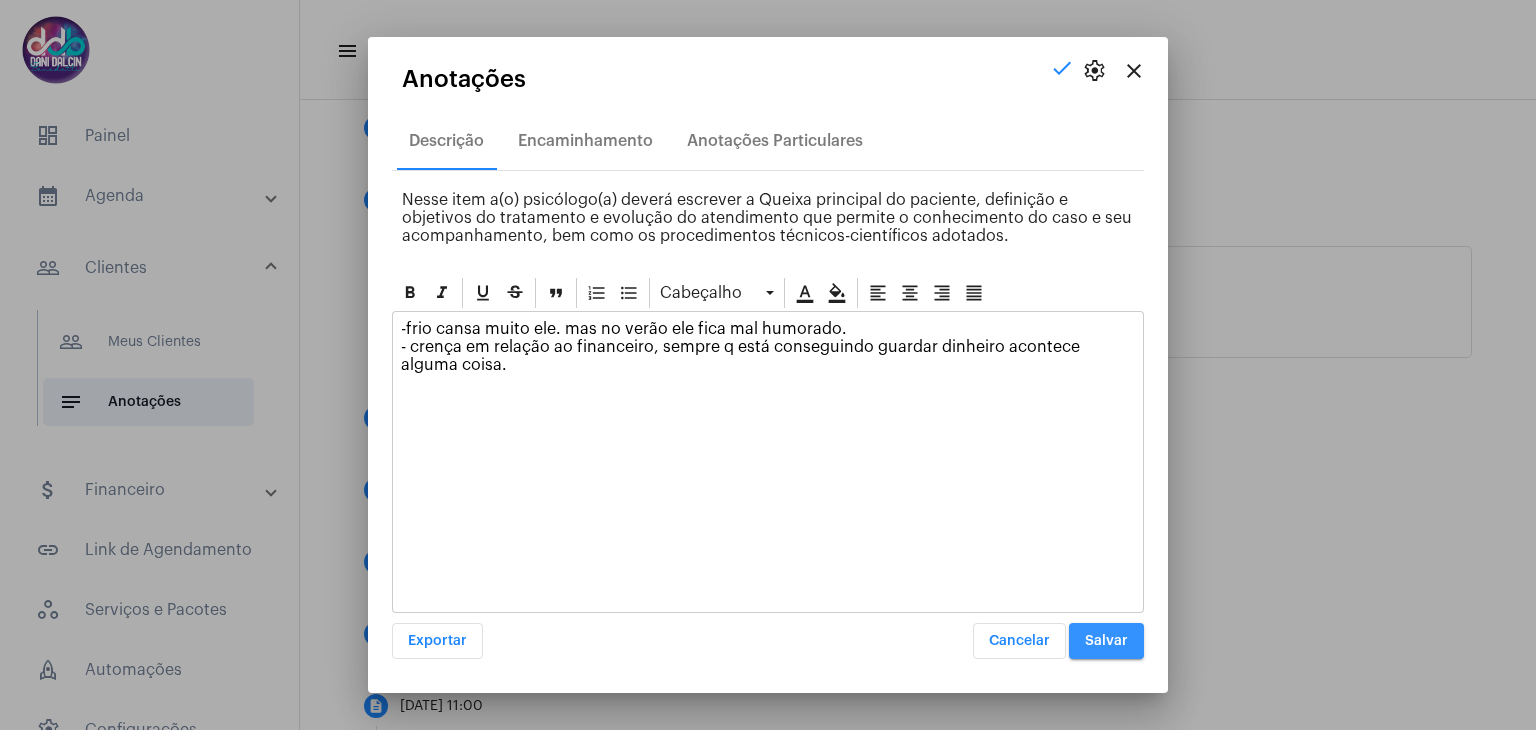 click on "Salvar" at bounding box center [1106, 641] 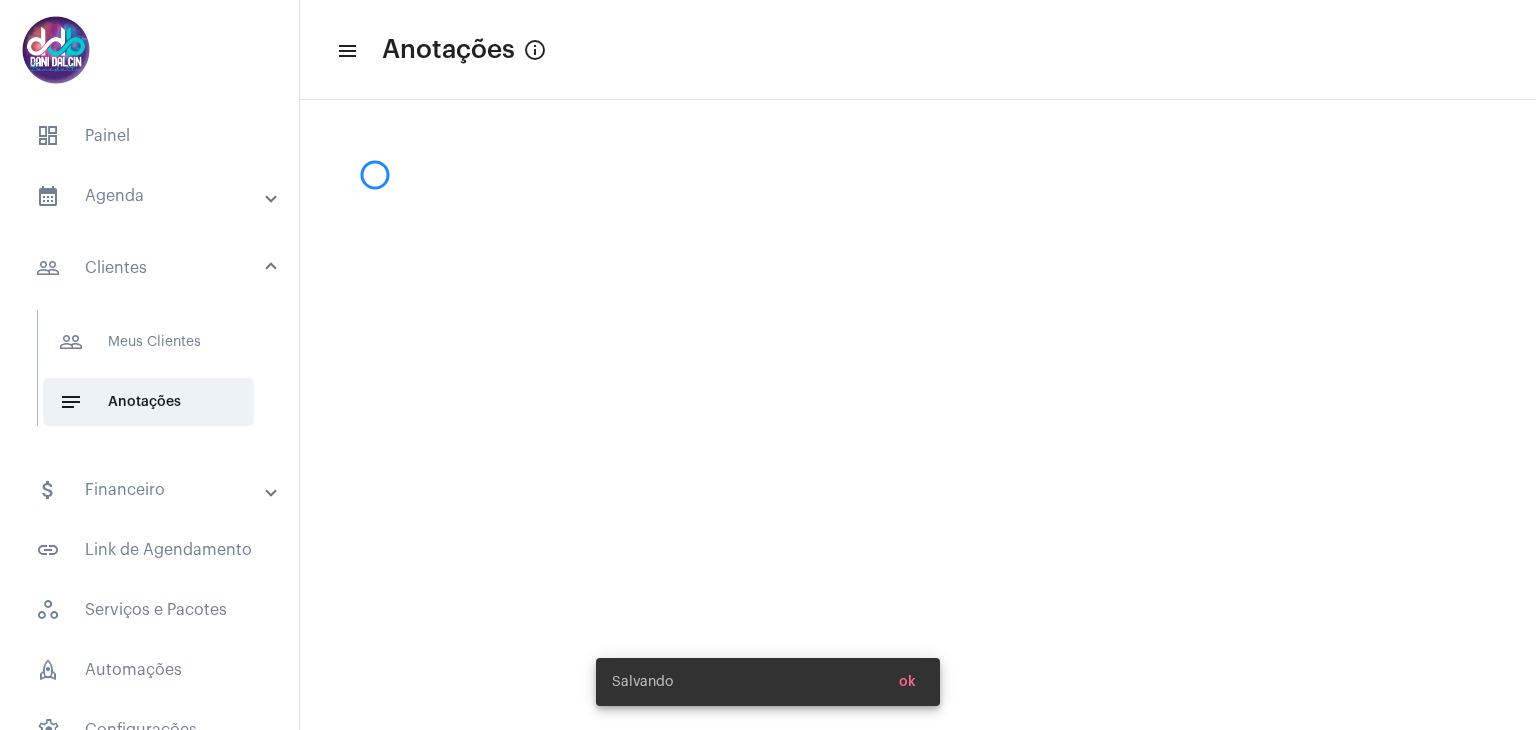 scroll, scrollTop: 0, scrollLeft: 0, axis: both 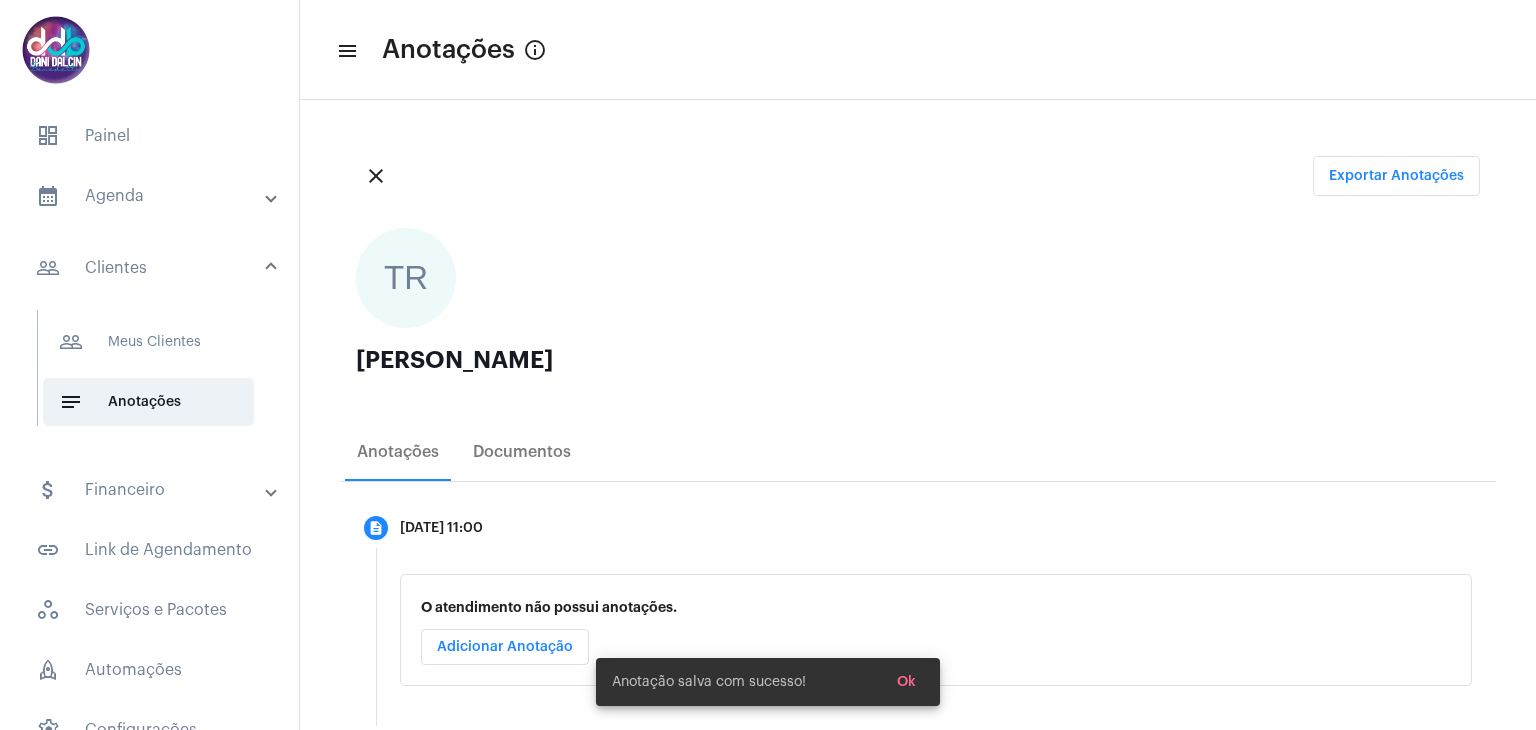 click on "calendar_month_outlined  Agenda" at bounding box center [151, 196] 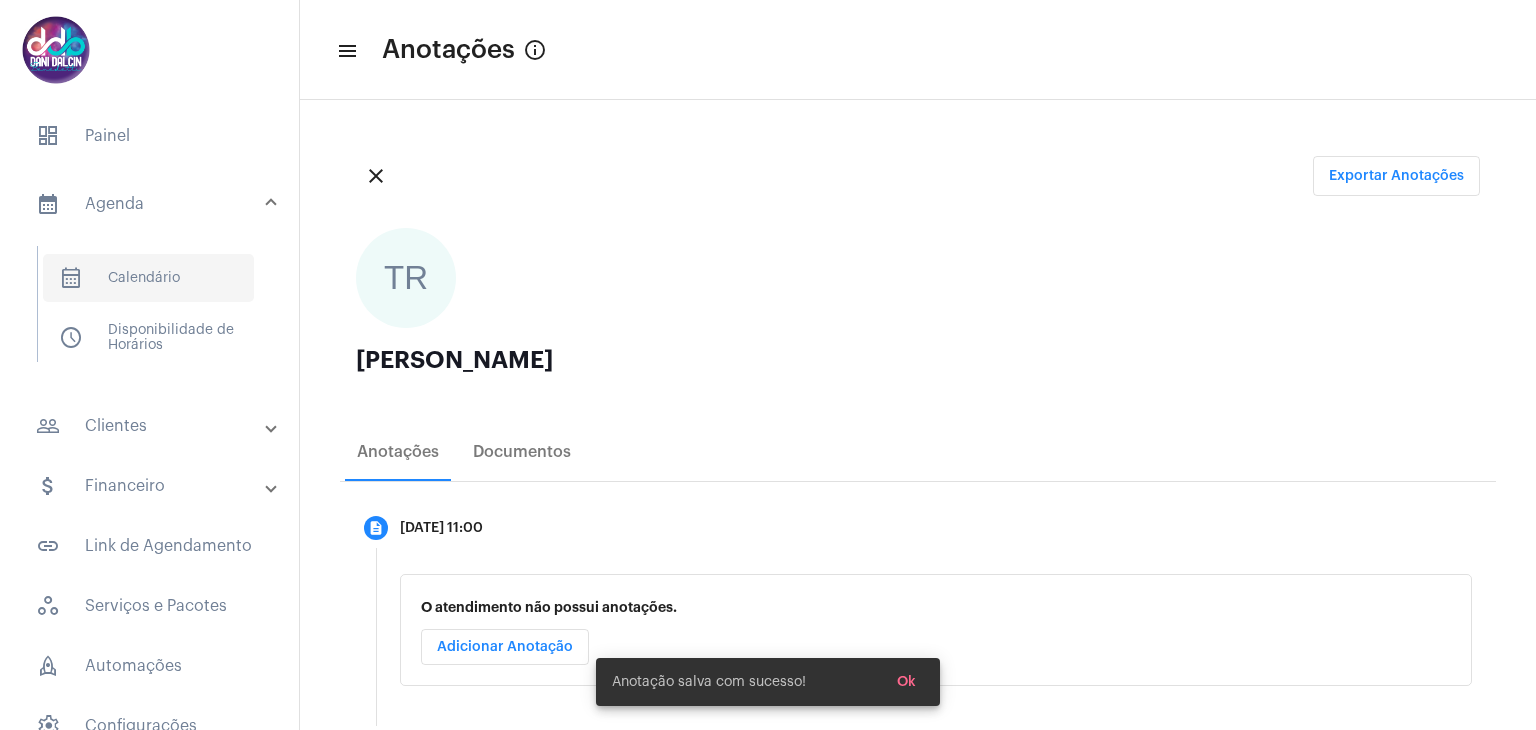 click on "calendar_month_outlined   Calendário" at bounding box center (148, 278) 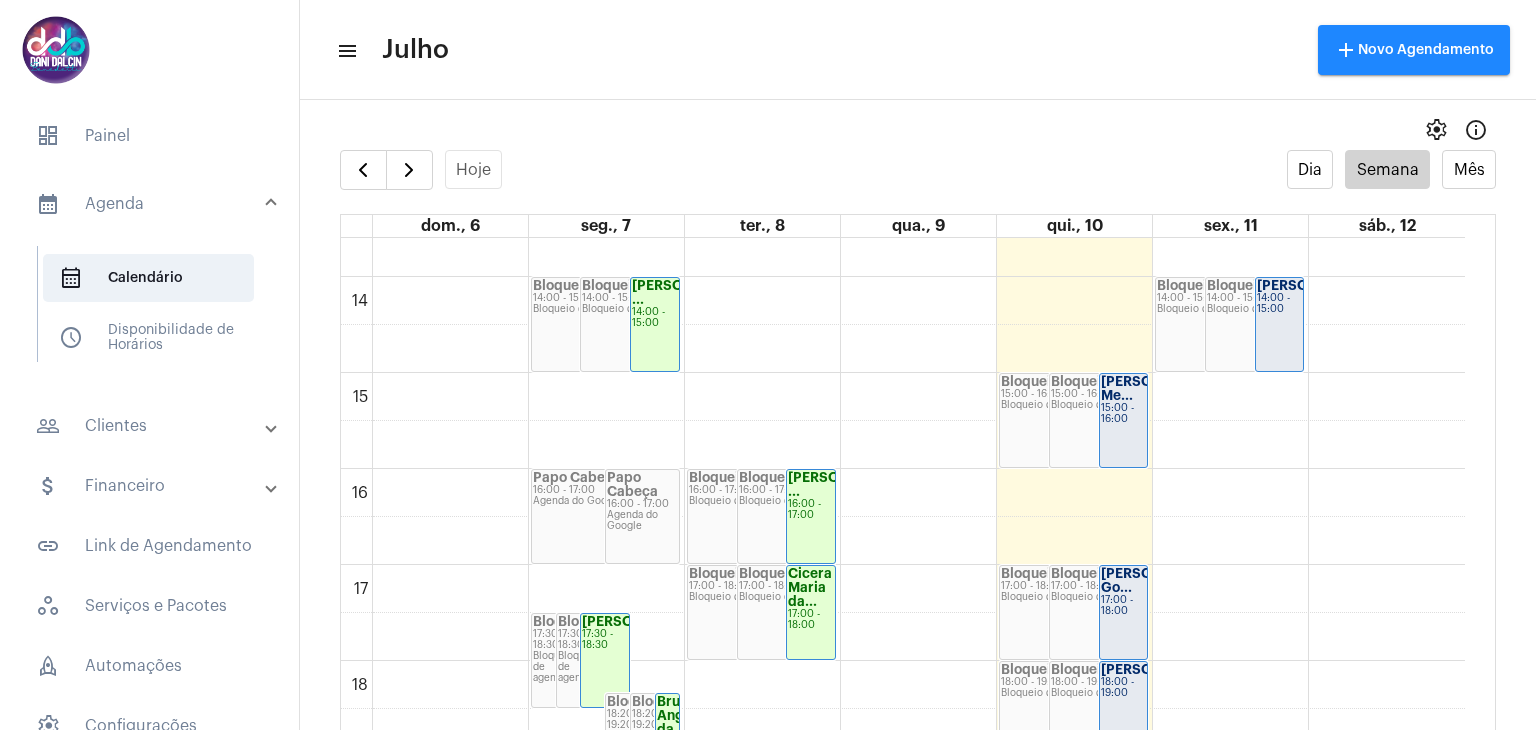 scroll, scrollTop: 1276, scrollLeft: 0, axis: vertical 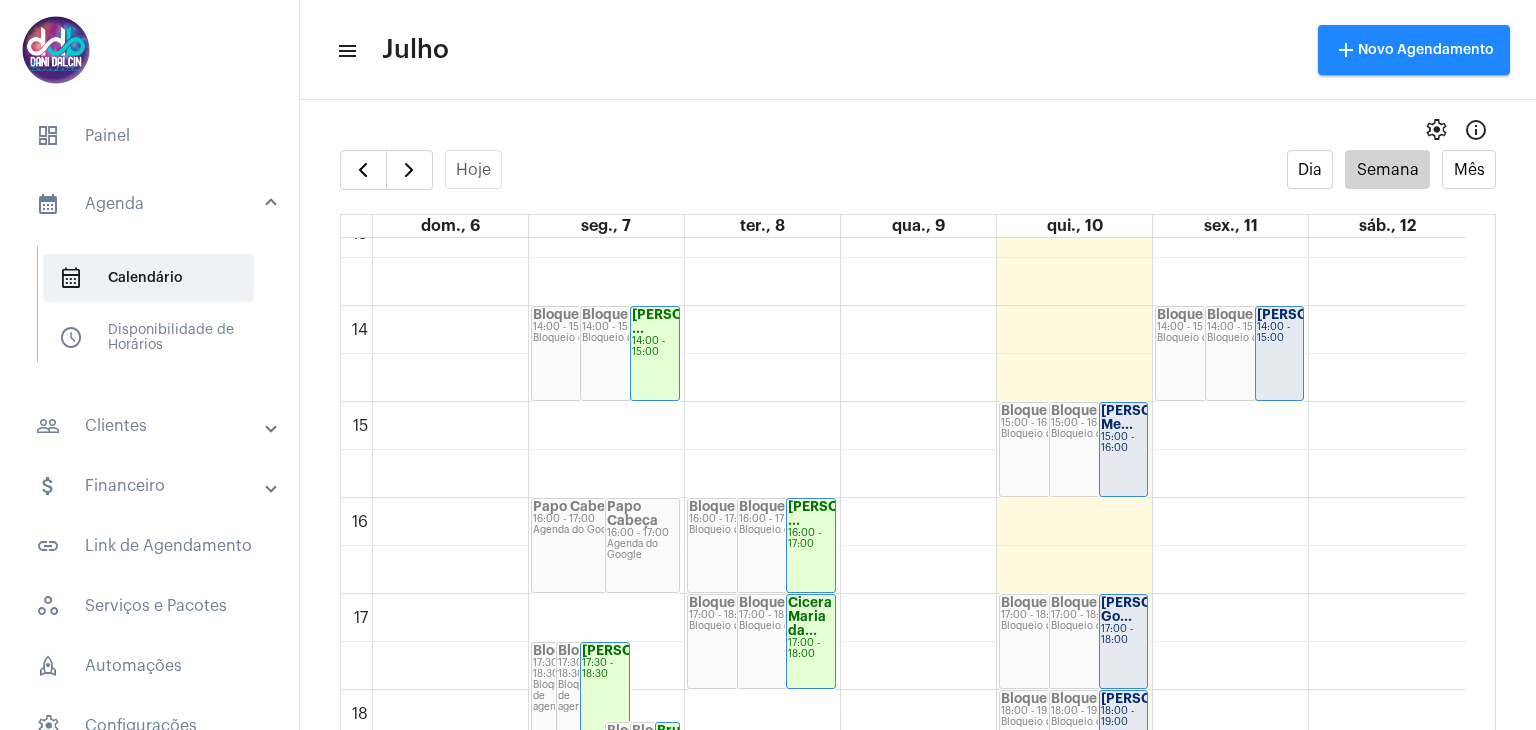 click on "15:00 - 16:00" 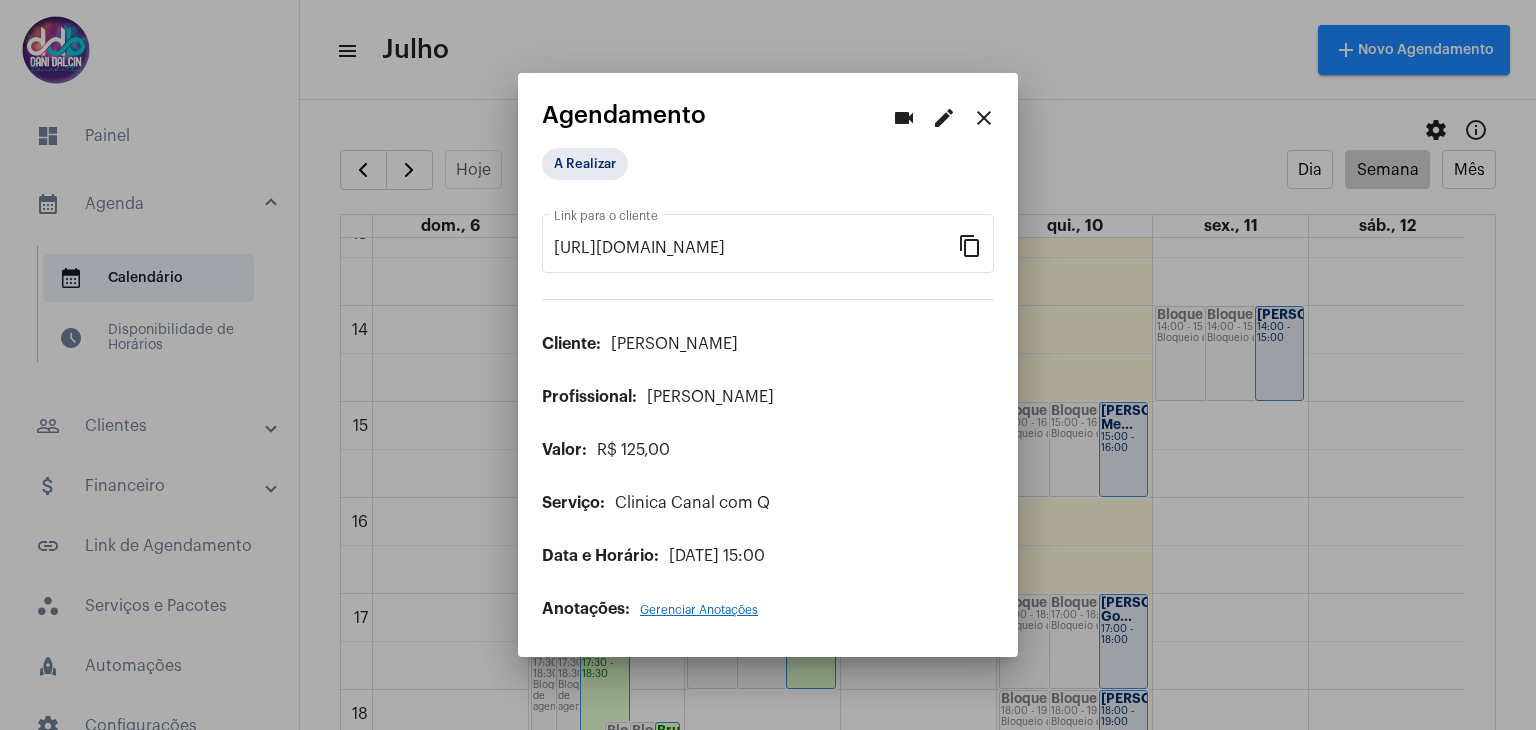click on "edit" at bounding box center (944, 118) 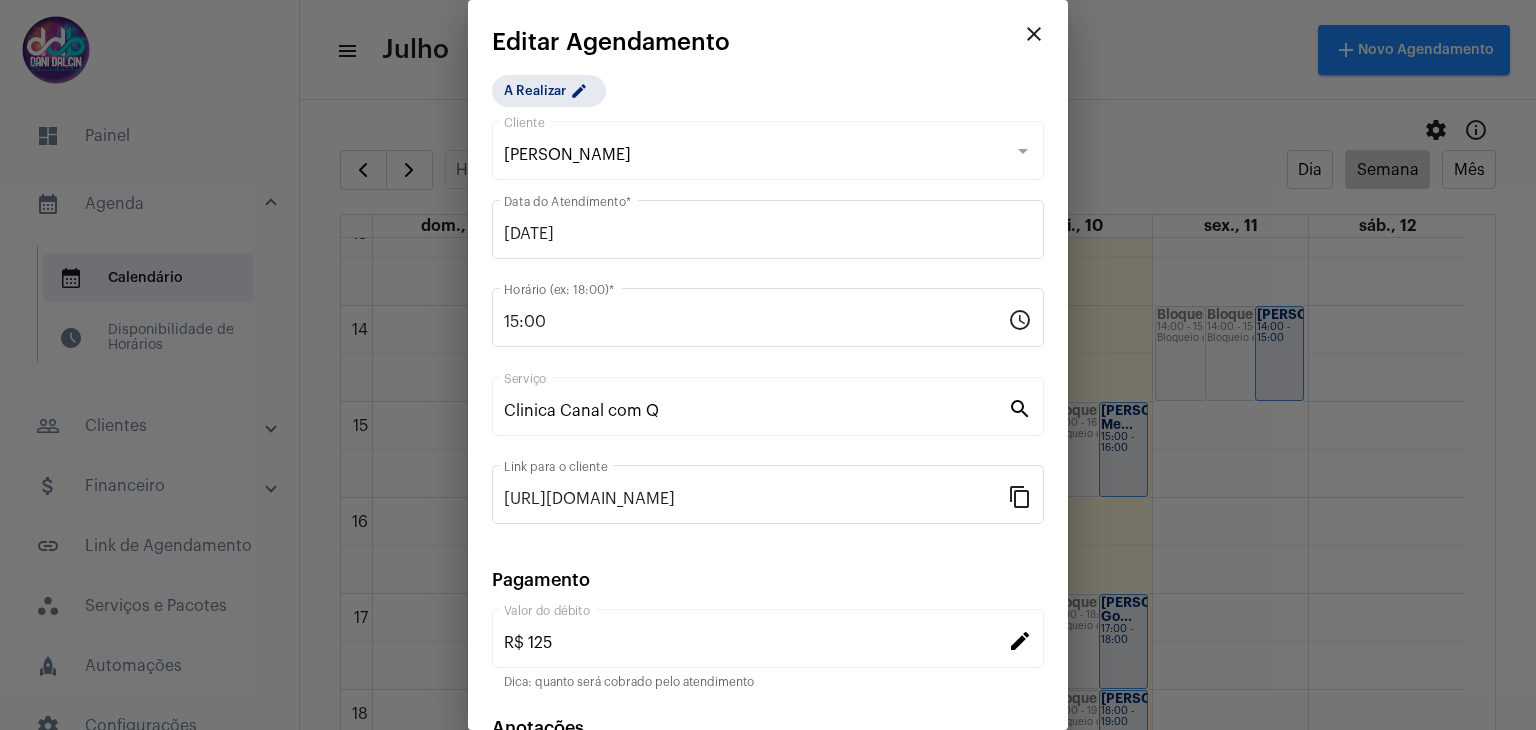 click on "close" at bounding box center [1034, 34] 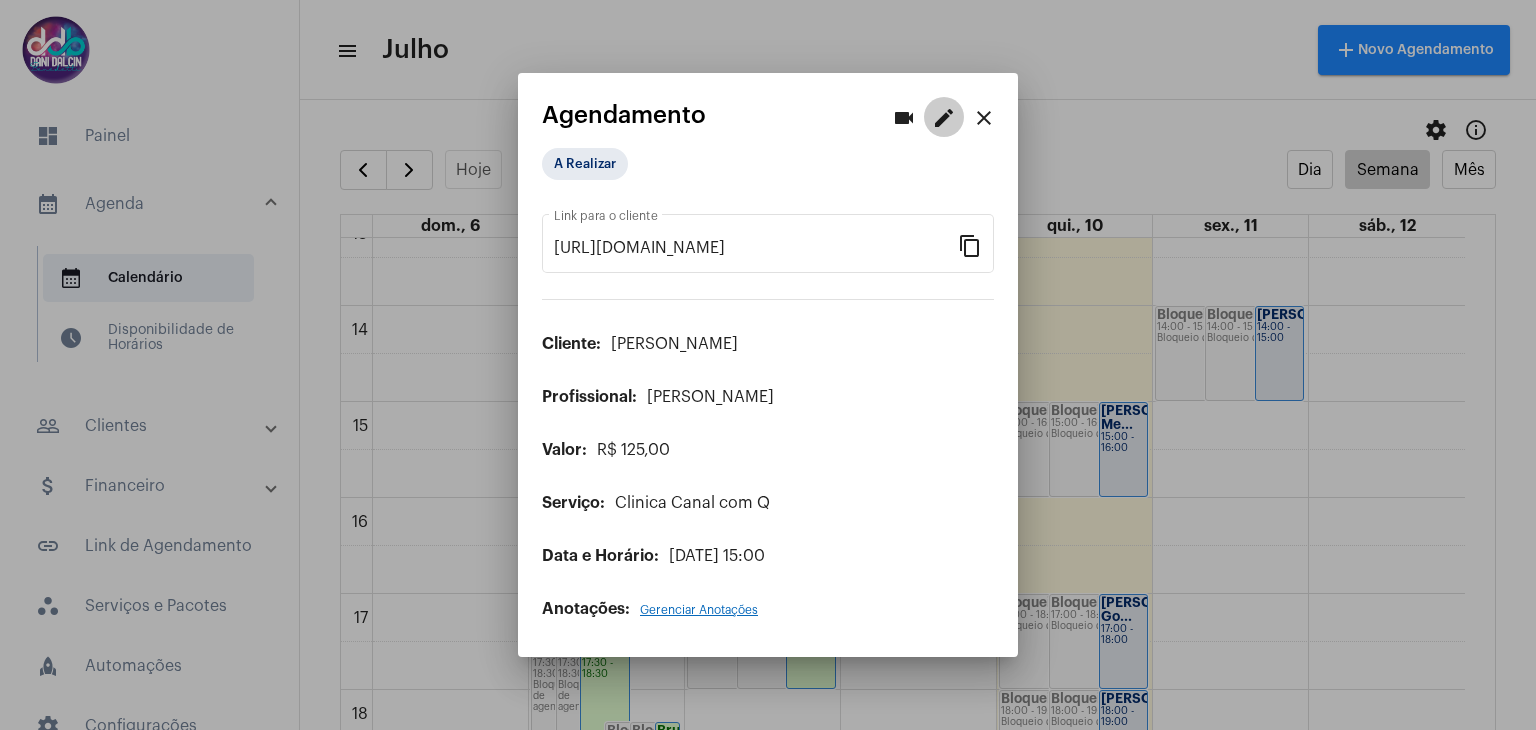 click on "edit" at bounding box center [944, 118] 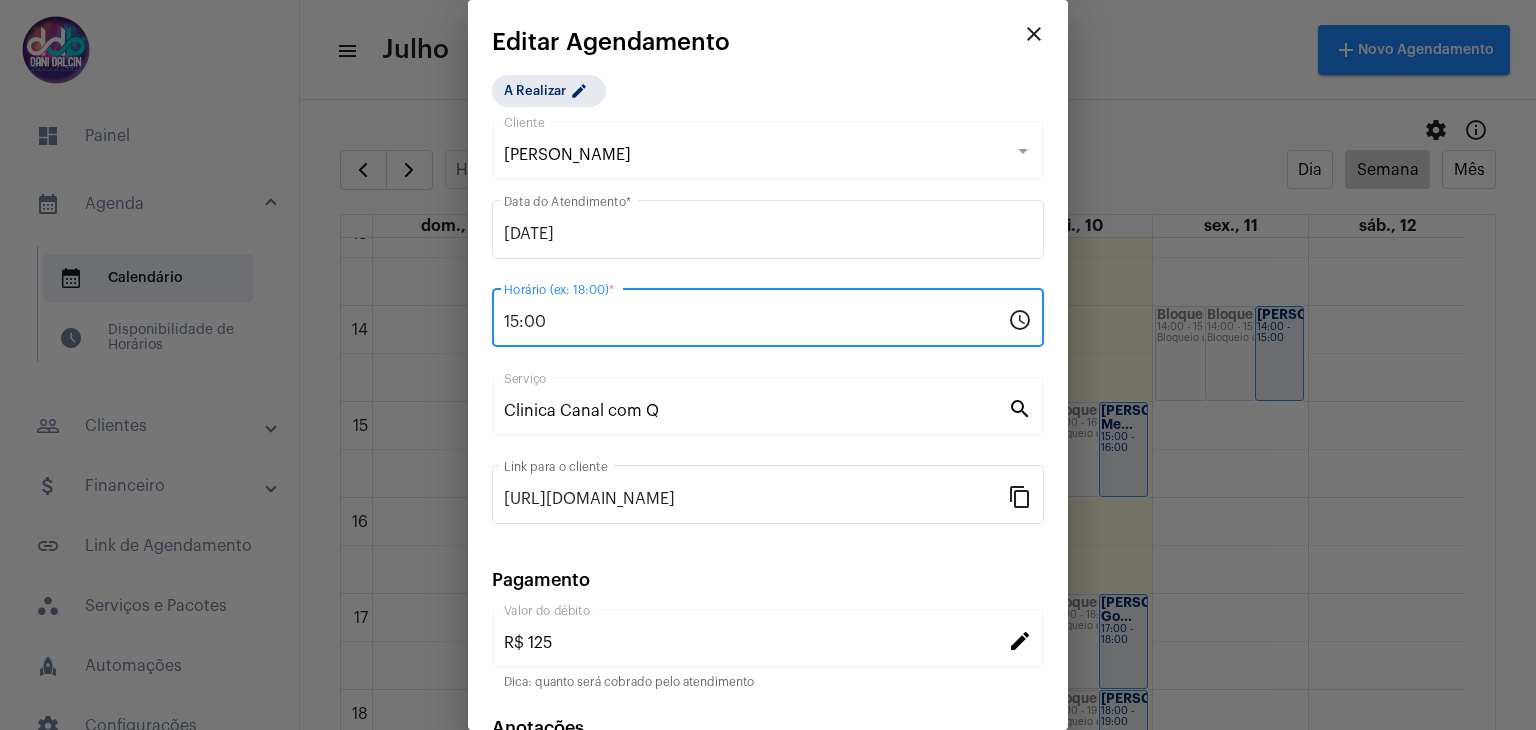 click on "15:00" at bounding box center (756, 322) 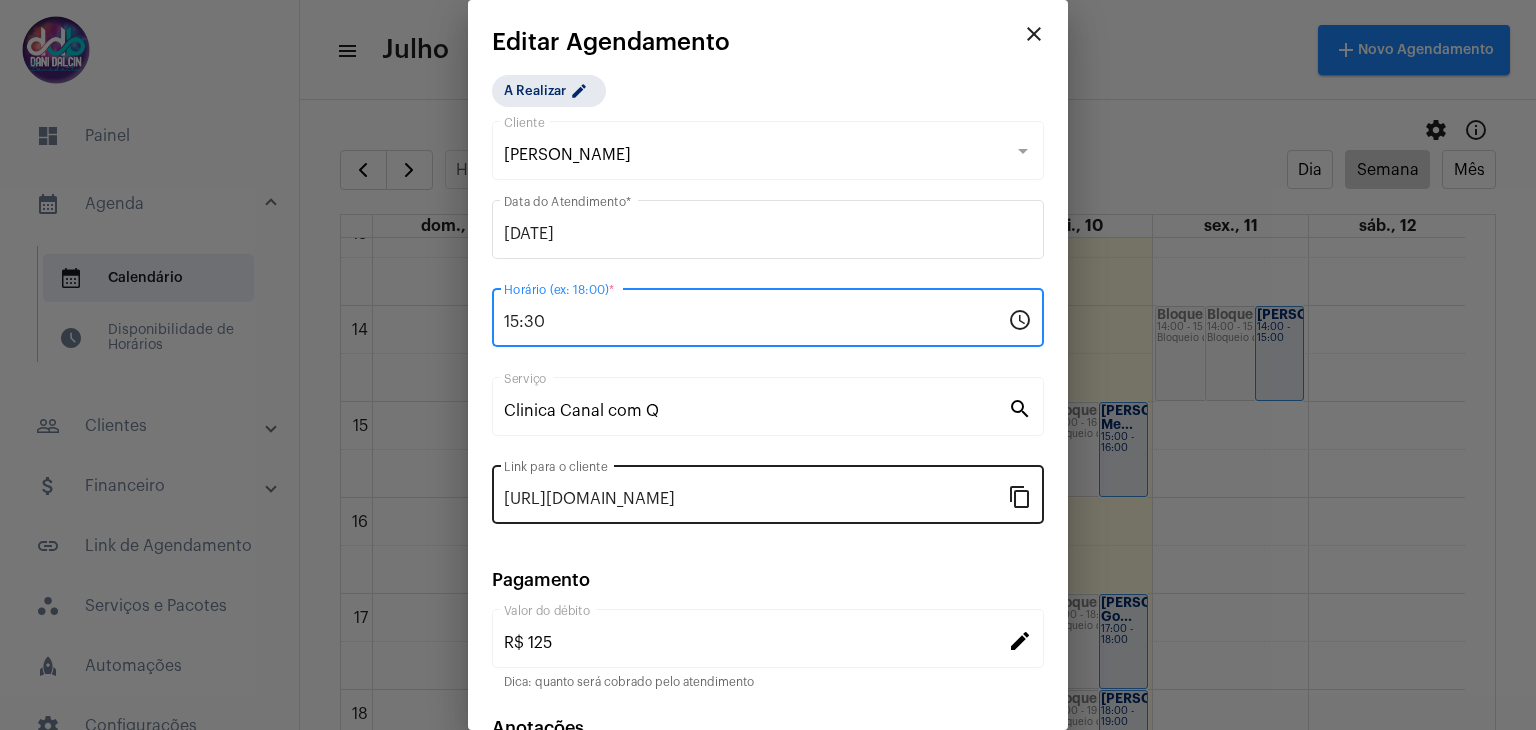 scroll, scrollTop: 128, scrollLeft: 0, axis: vertical 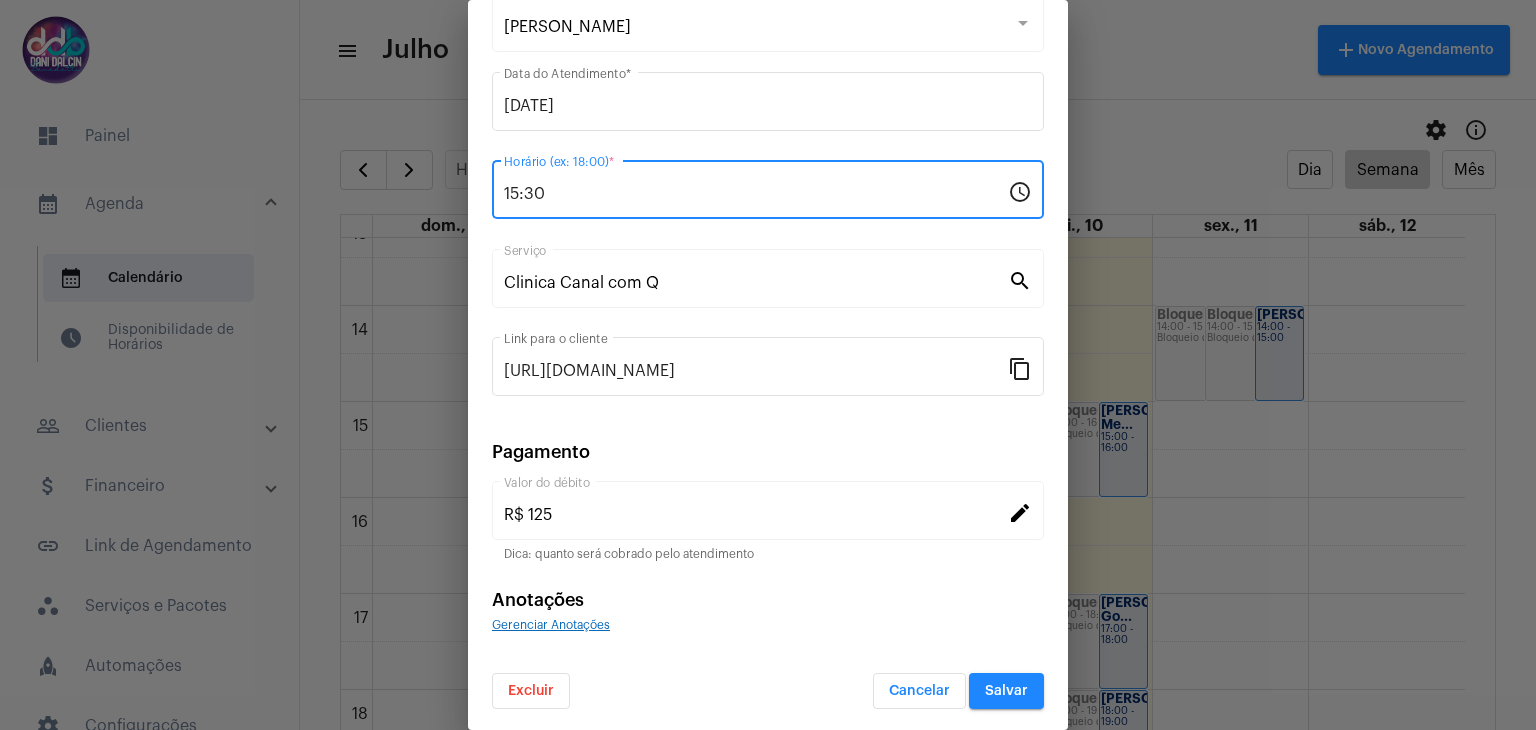 type on "15:30" 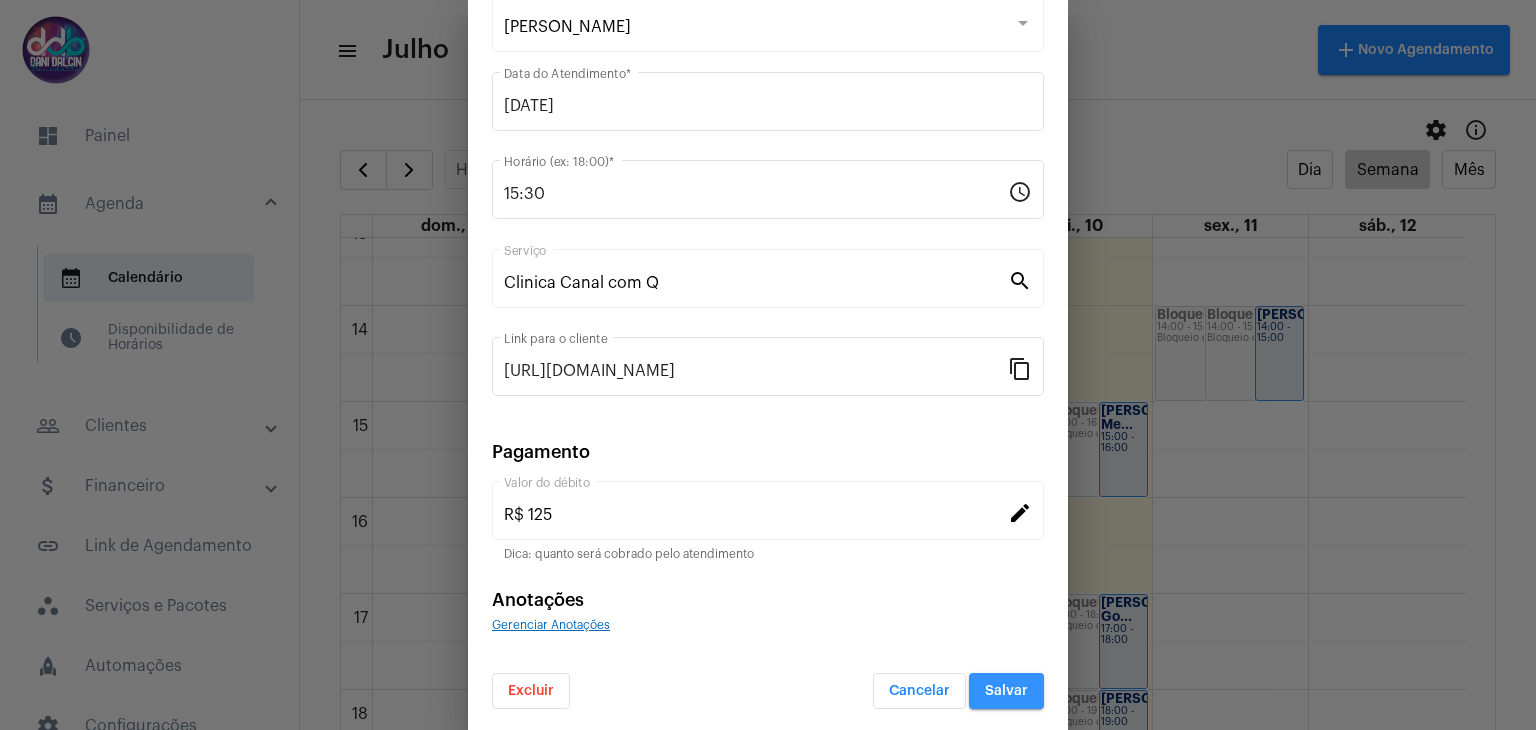 click on "Salvar" at bounding box center [1006, 691] 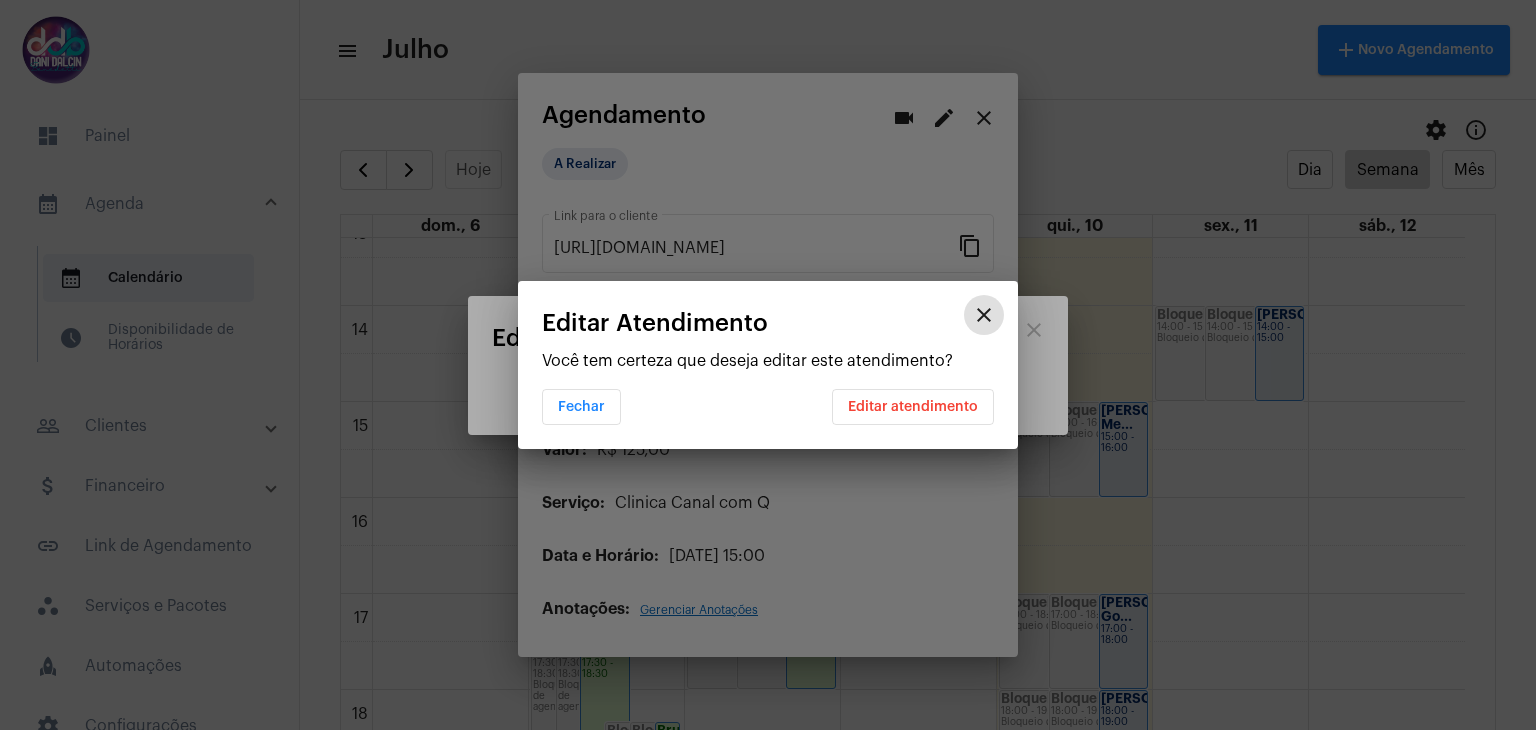 click on "Editar atendimento" at bounding box center [913, 407] 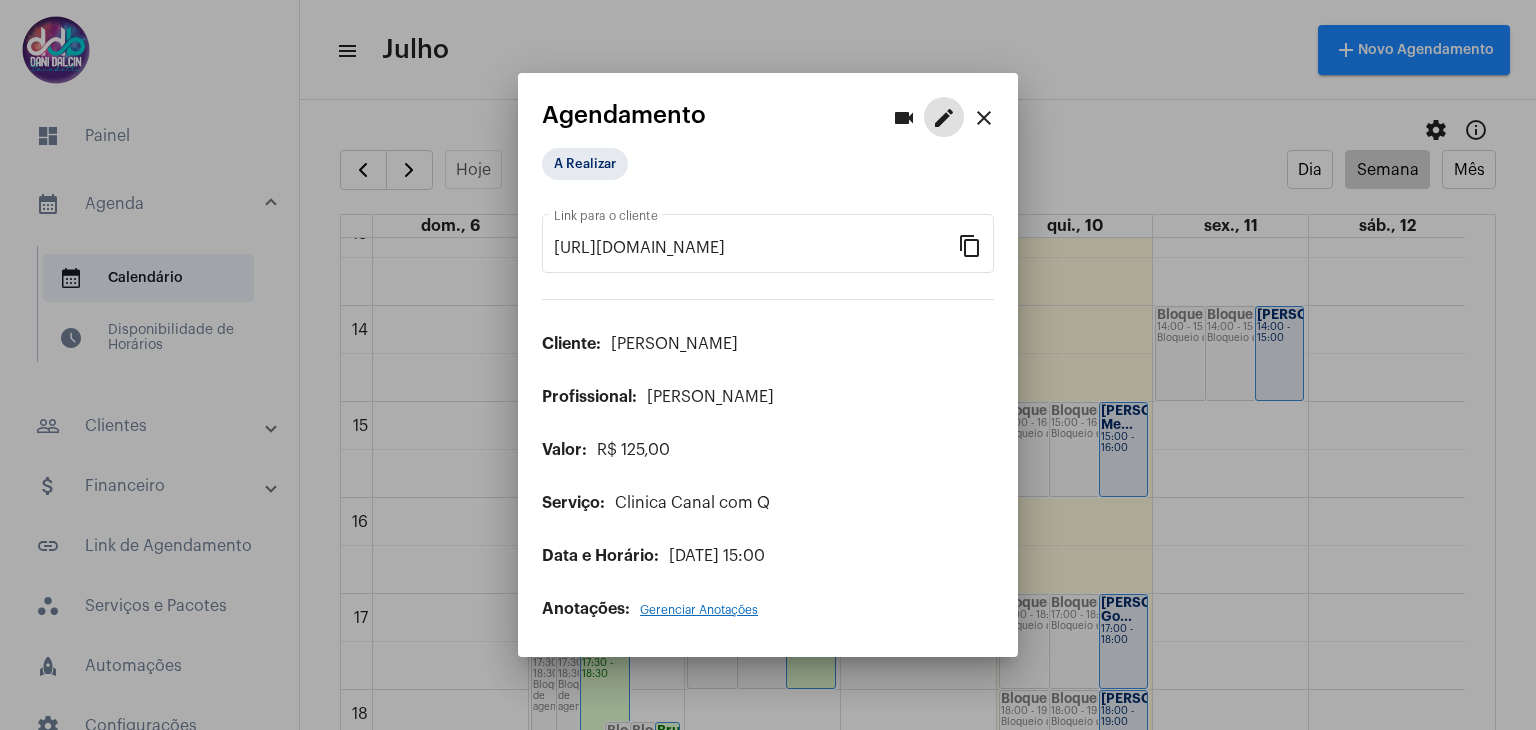 click on "close" at bounding box center (984, 118) 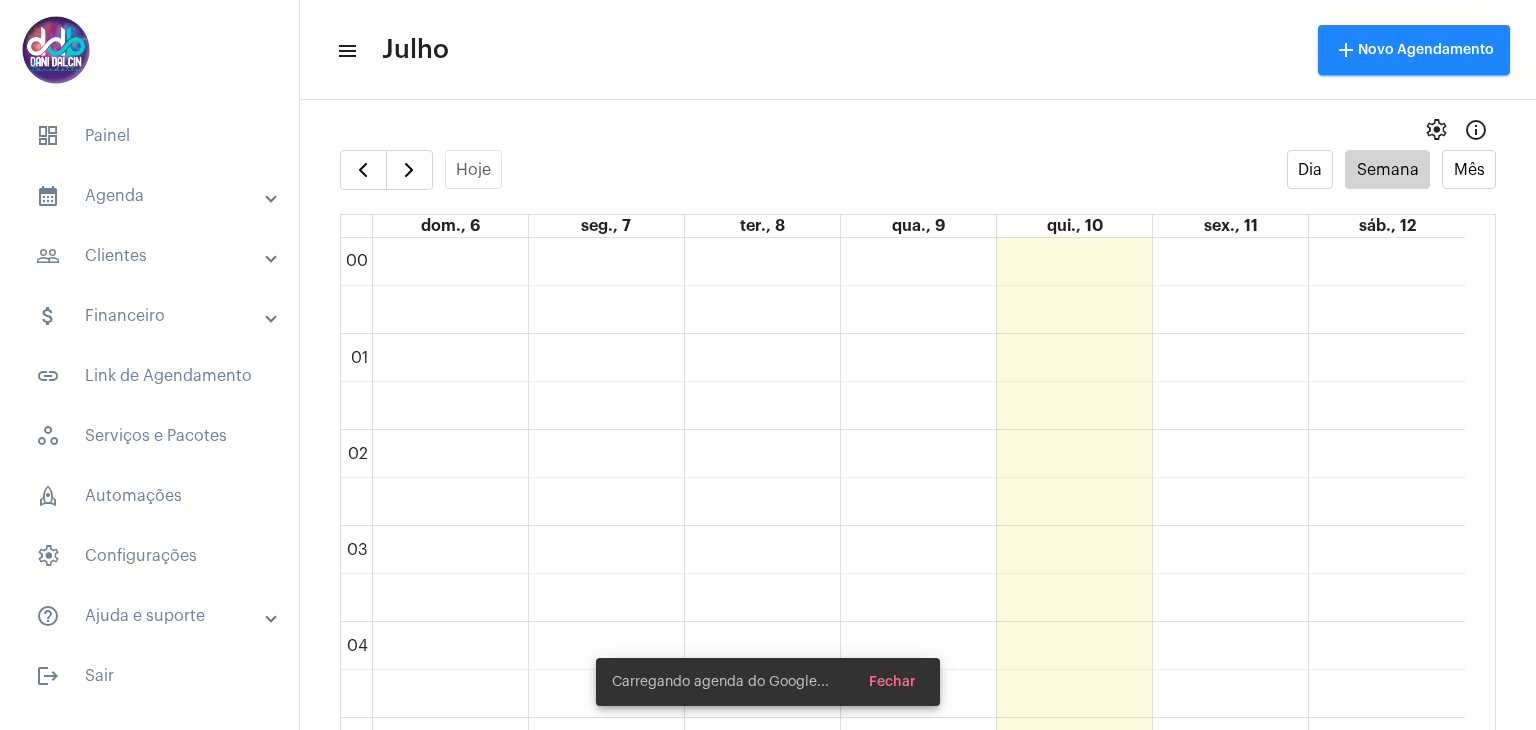 scroll, scrollTop: 0, scrollLeft: 0, axis: both 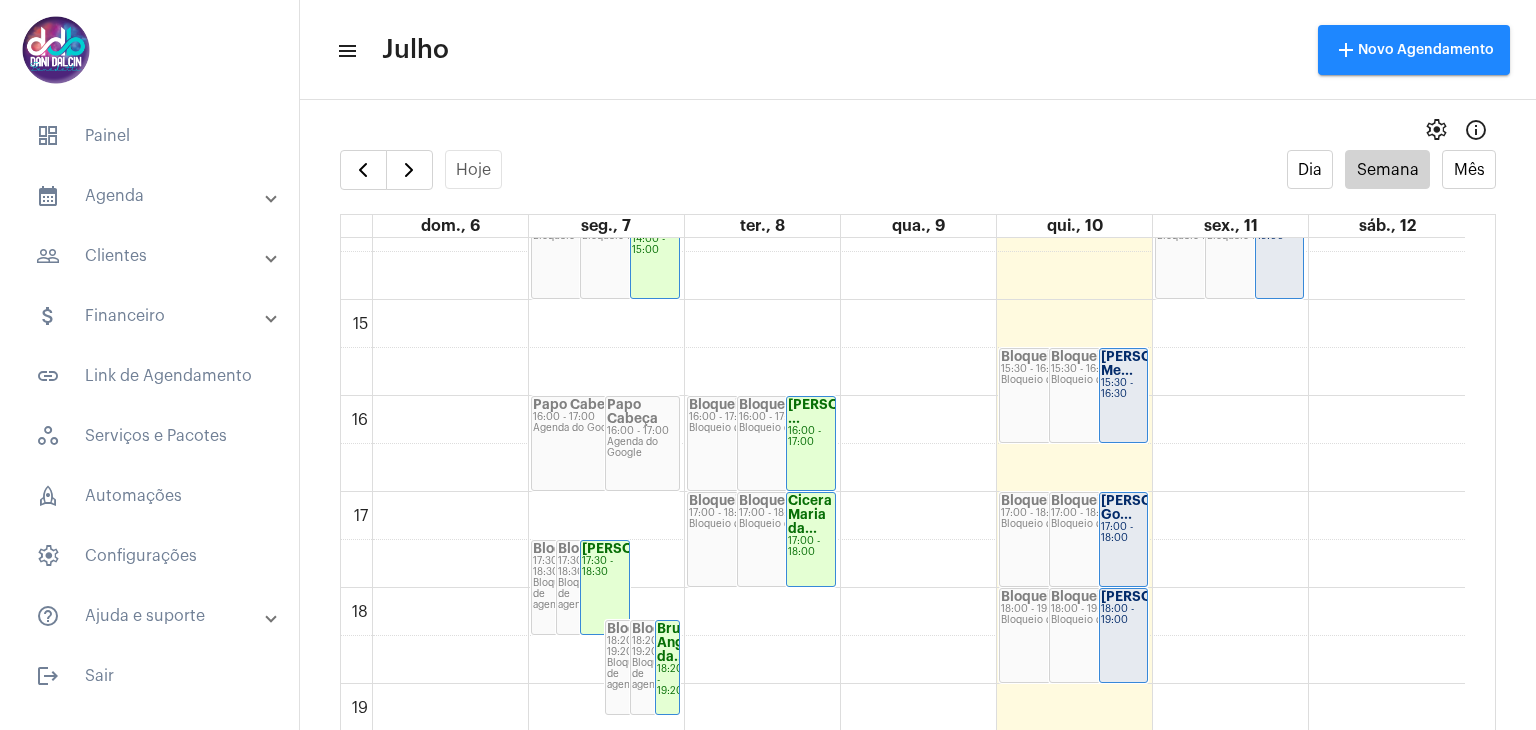 click on "people_outline  Clientes" at bounding box center [151, 256] 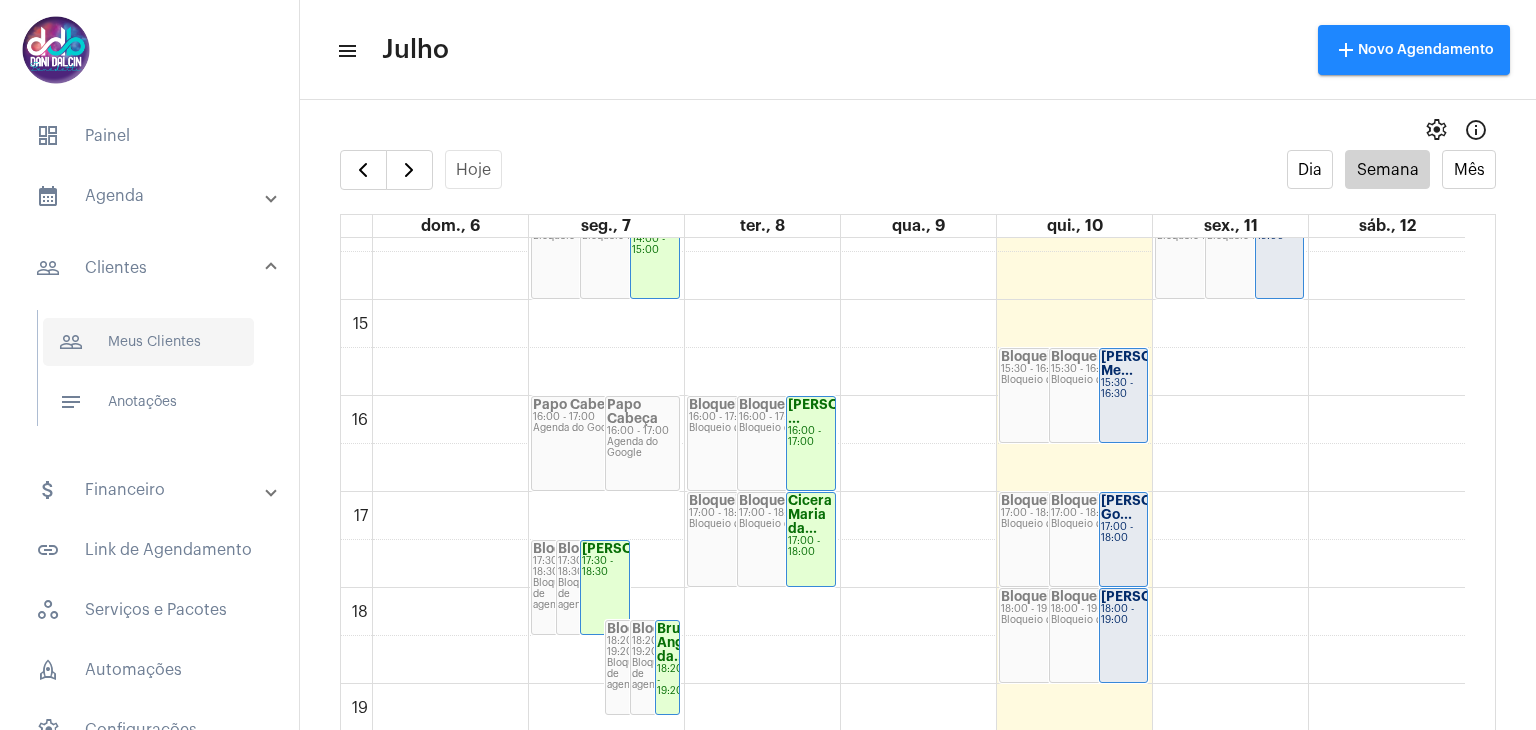 click on "people_outline  Meus Clientes" at bounding box center (148, 342) 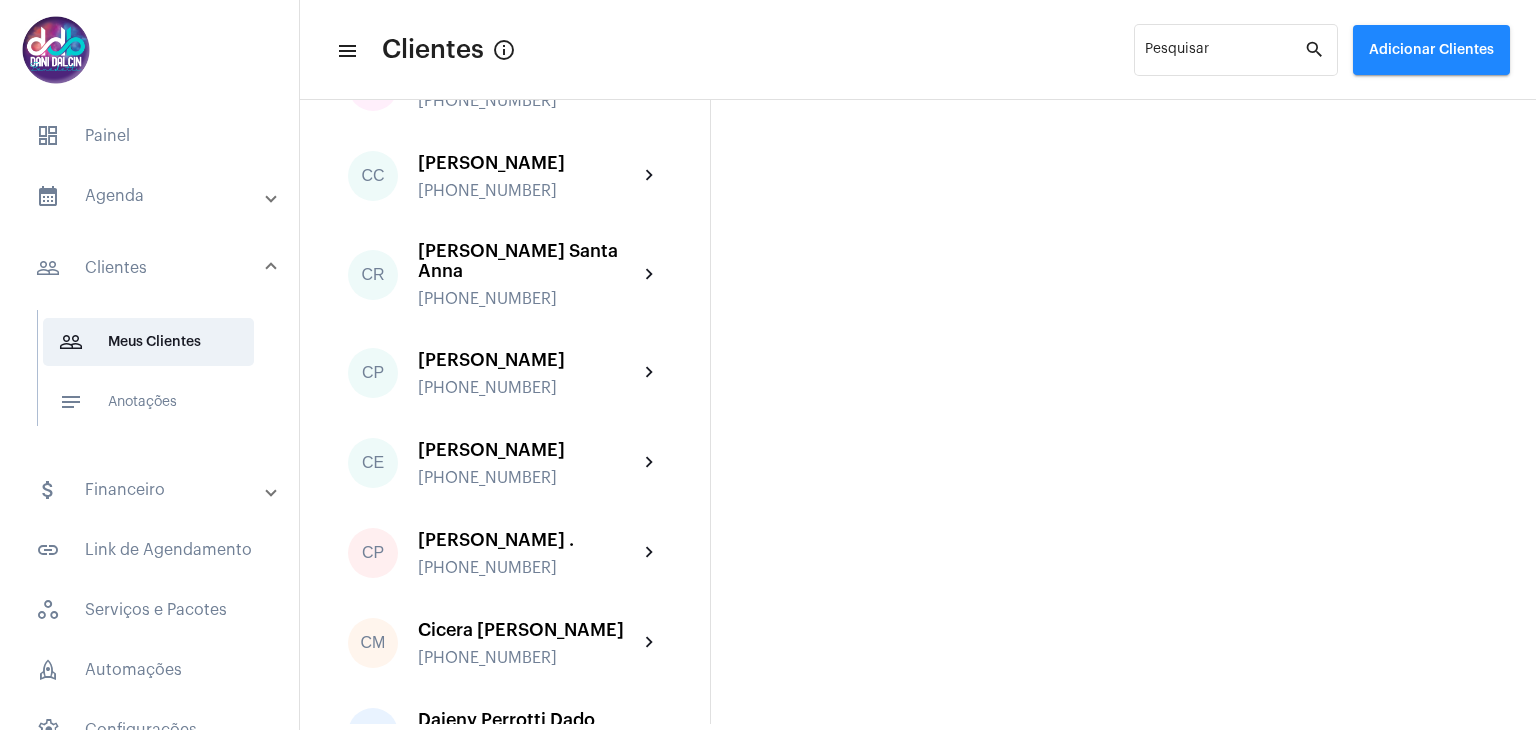 scroll, scrollTop: 700, scrollLeft: 0, axis: vertical 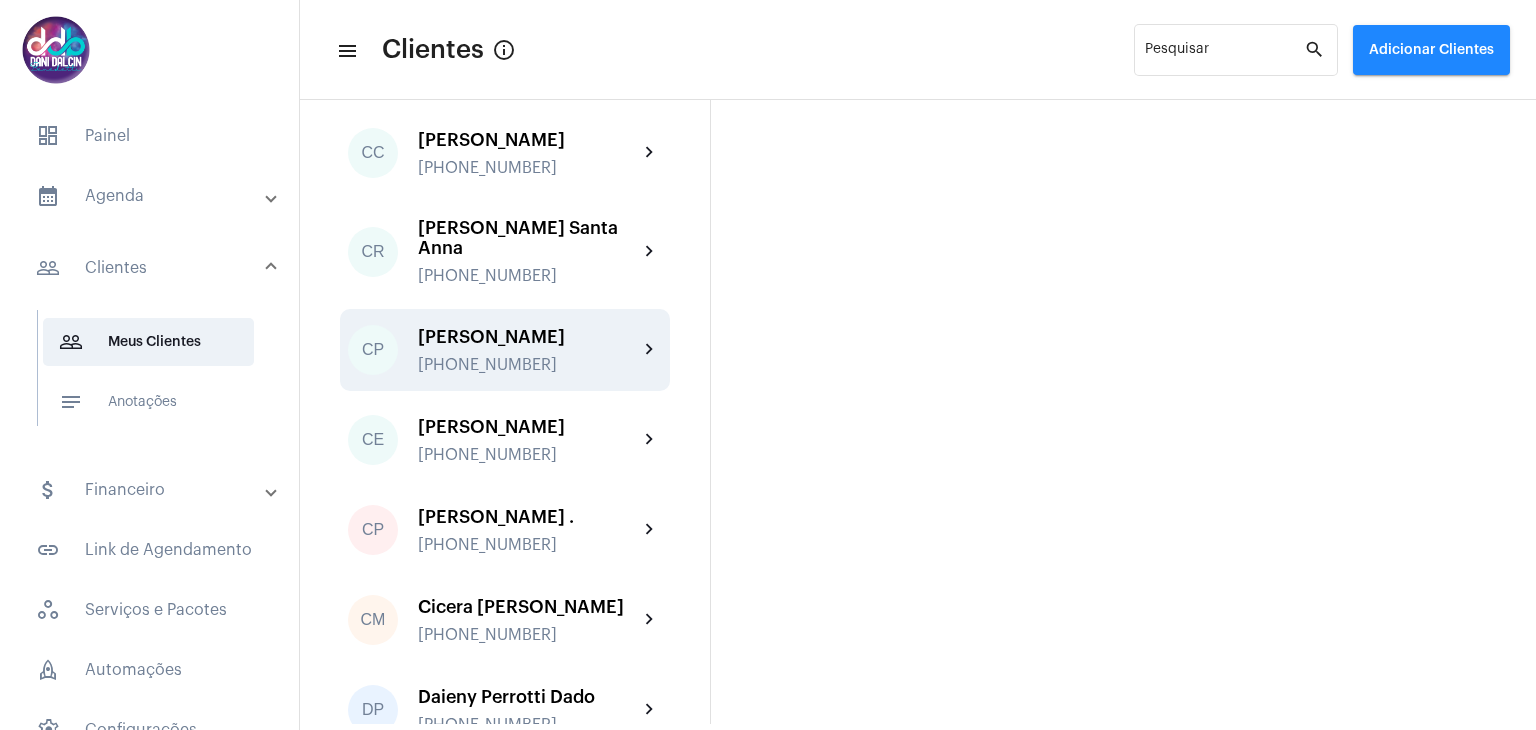 click on "[PHONE_NUMBER]" 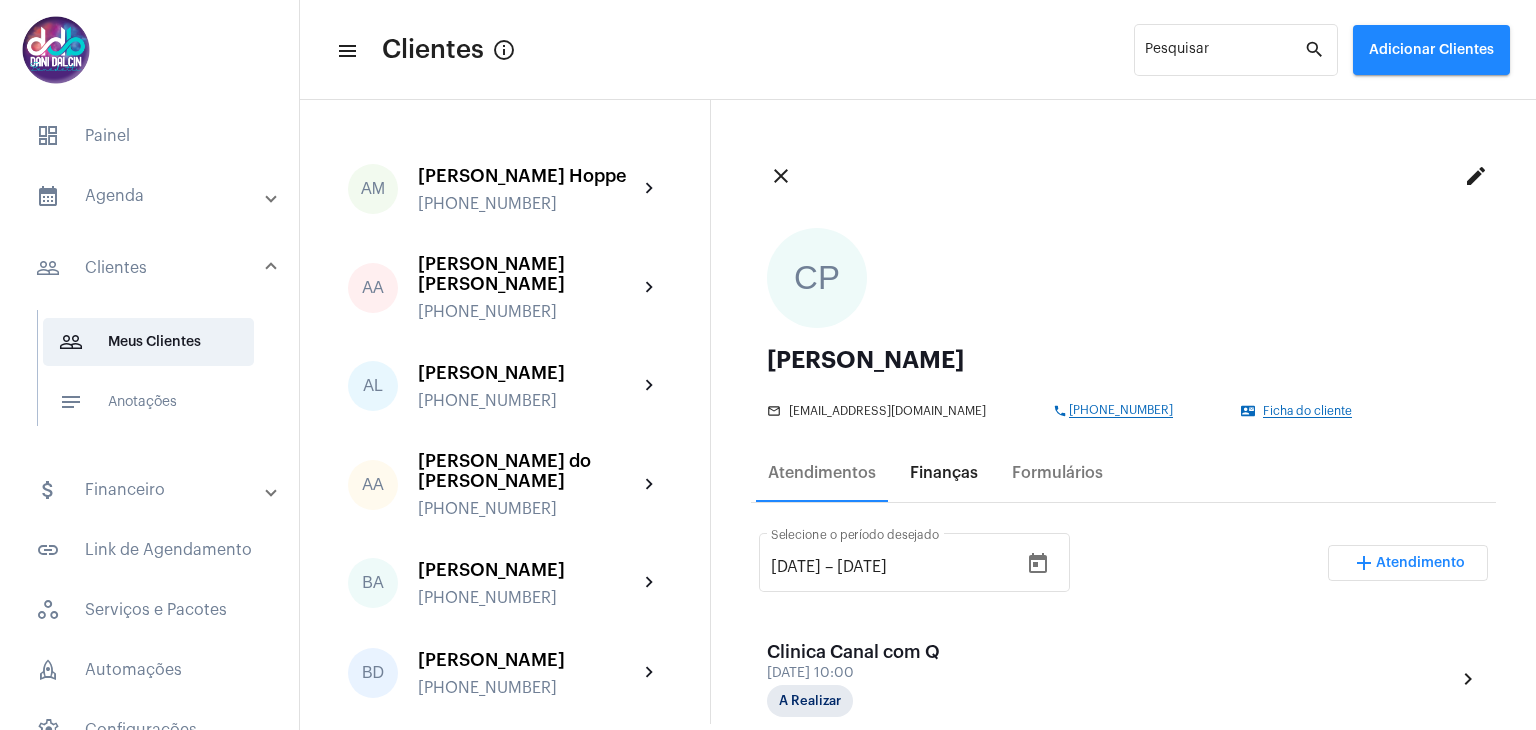 click on "Finanças" at bounding box center (944, 473) 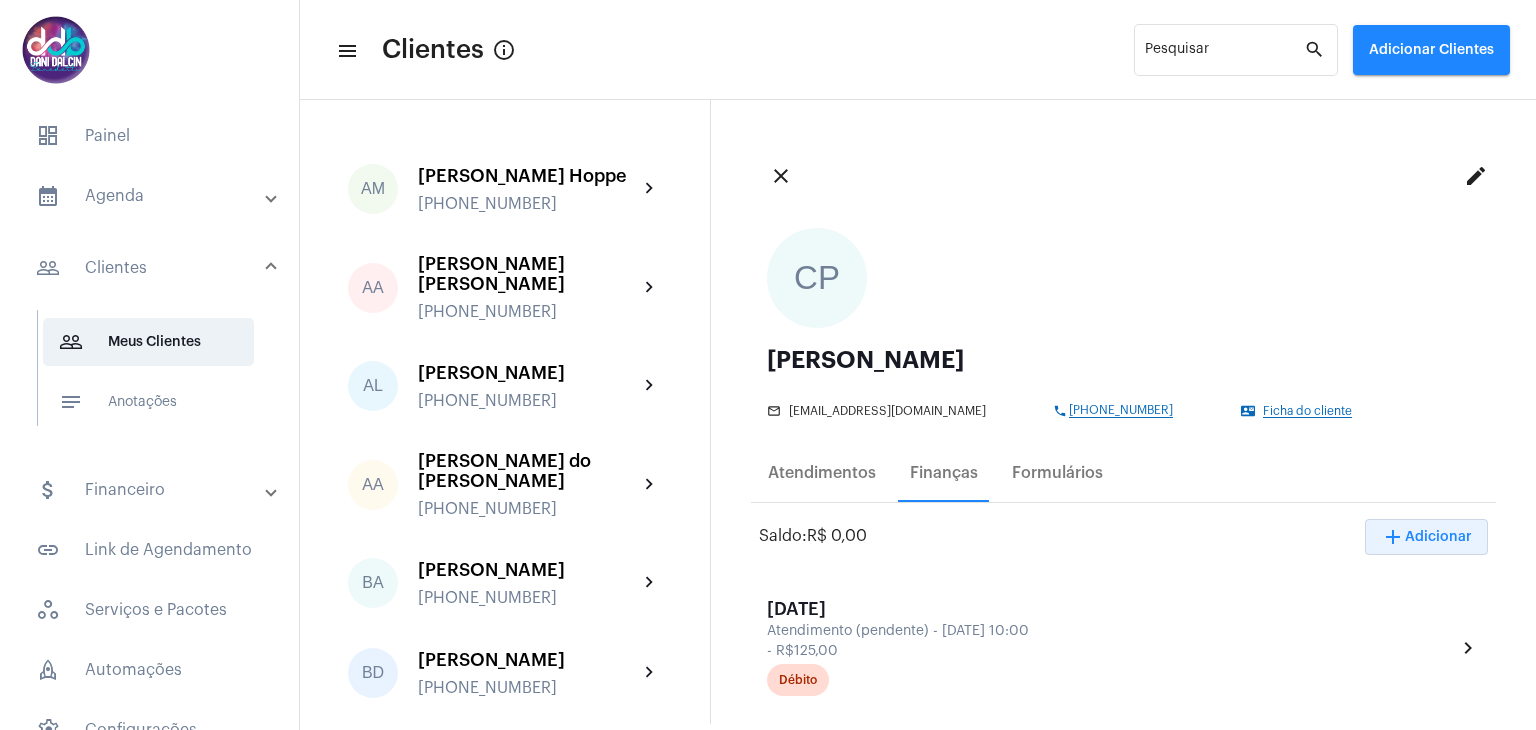 click on "add  Adicionar" at bounding box center [1426, 537] 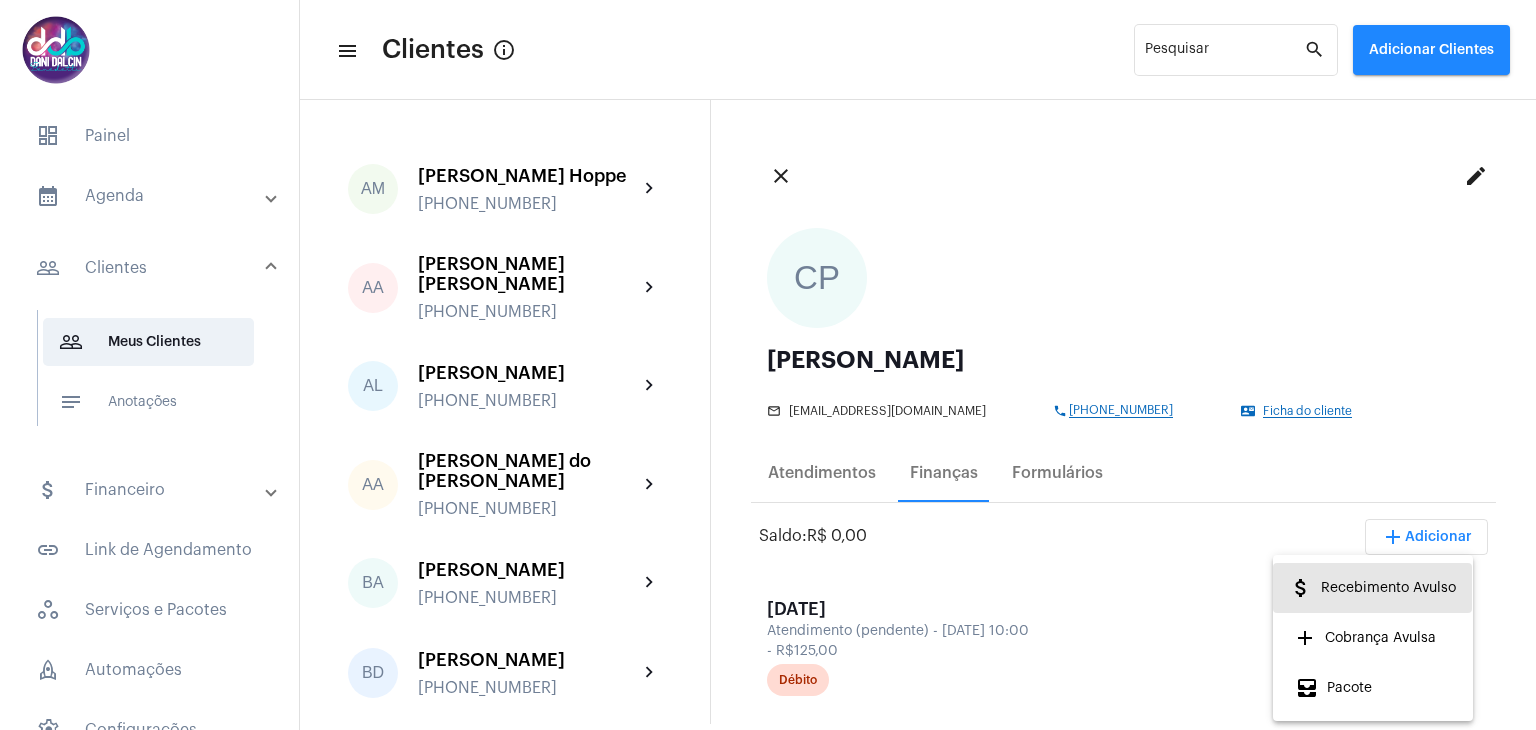 click on "attach_money Recebimento Avulso" at bounding box center [1372, 588] 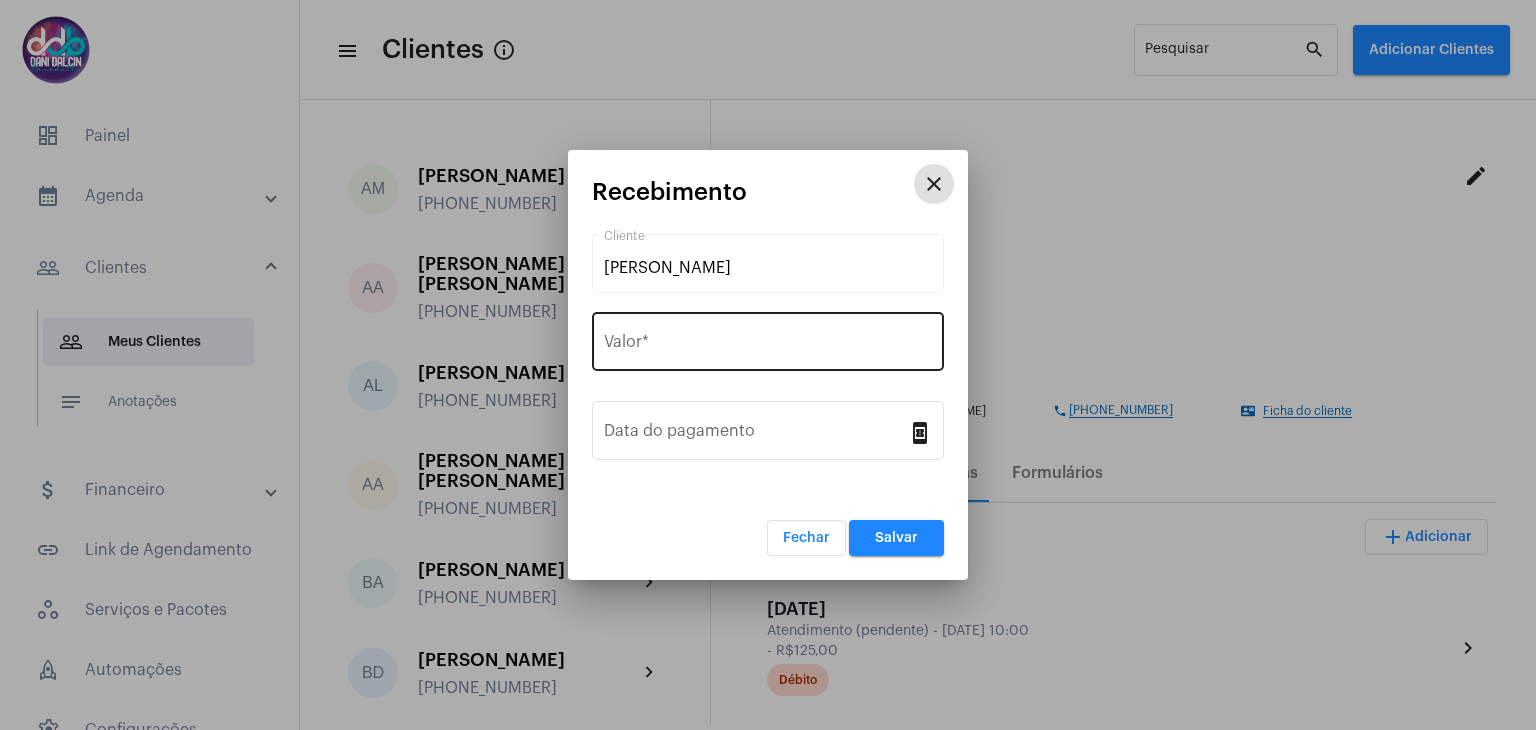 click on "Valor  *" at bounding box center [768, 346] 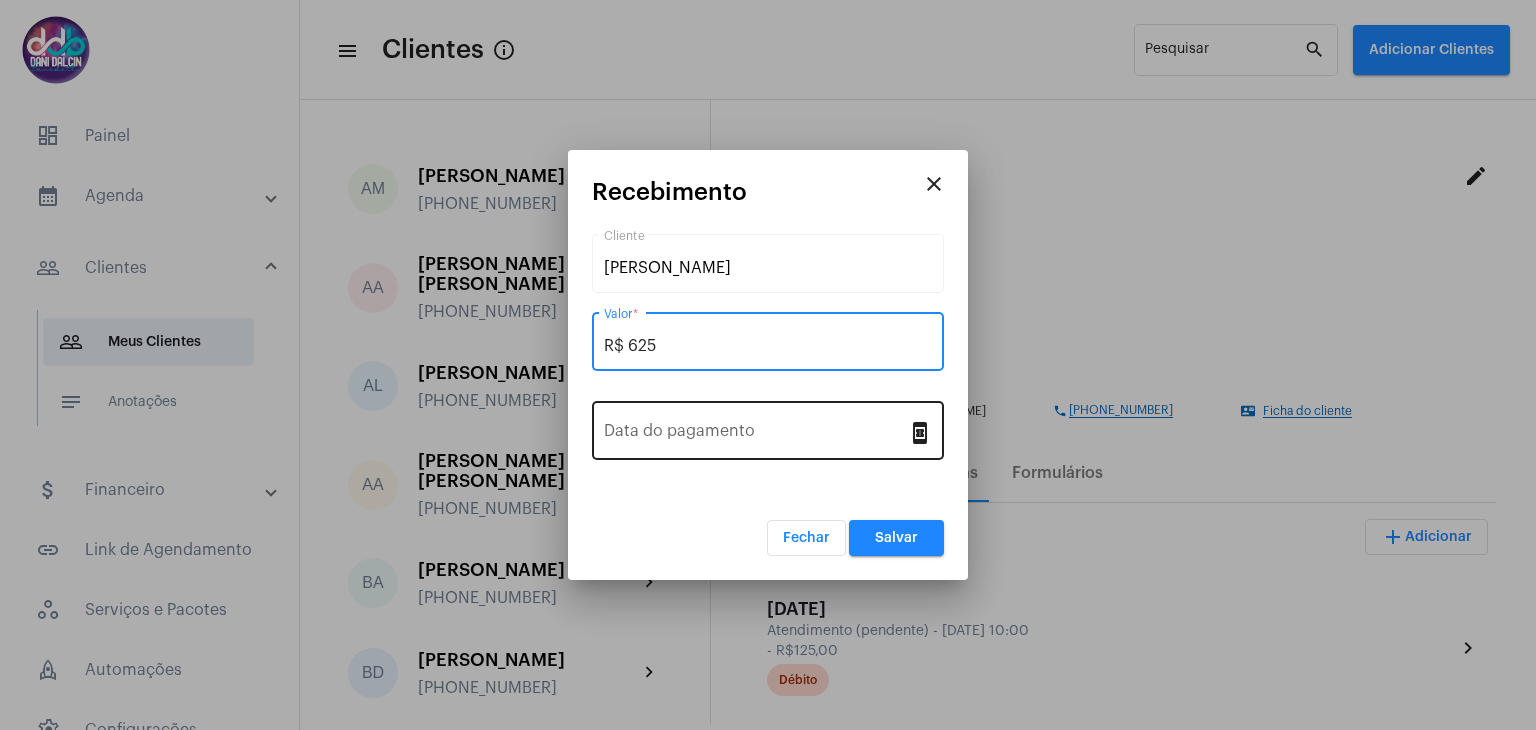 type on "R$ 625" 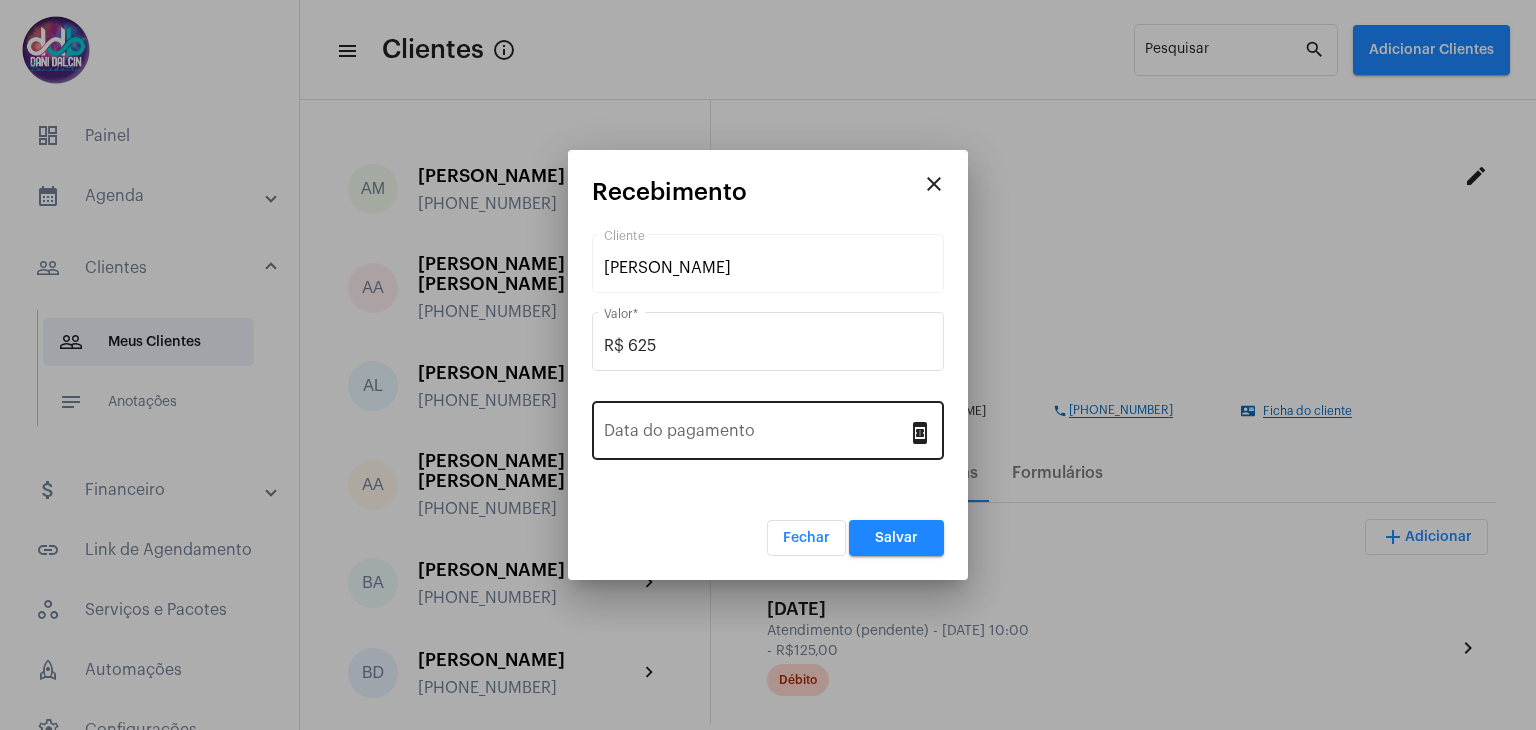 click on "Data do pagamento" at bounding box center [756, 428] 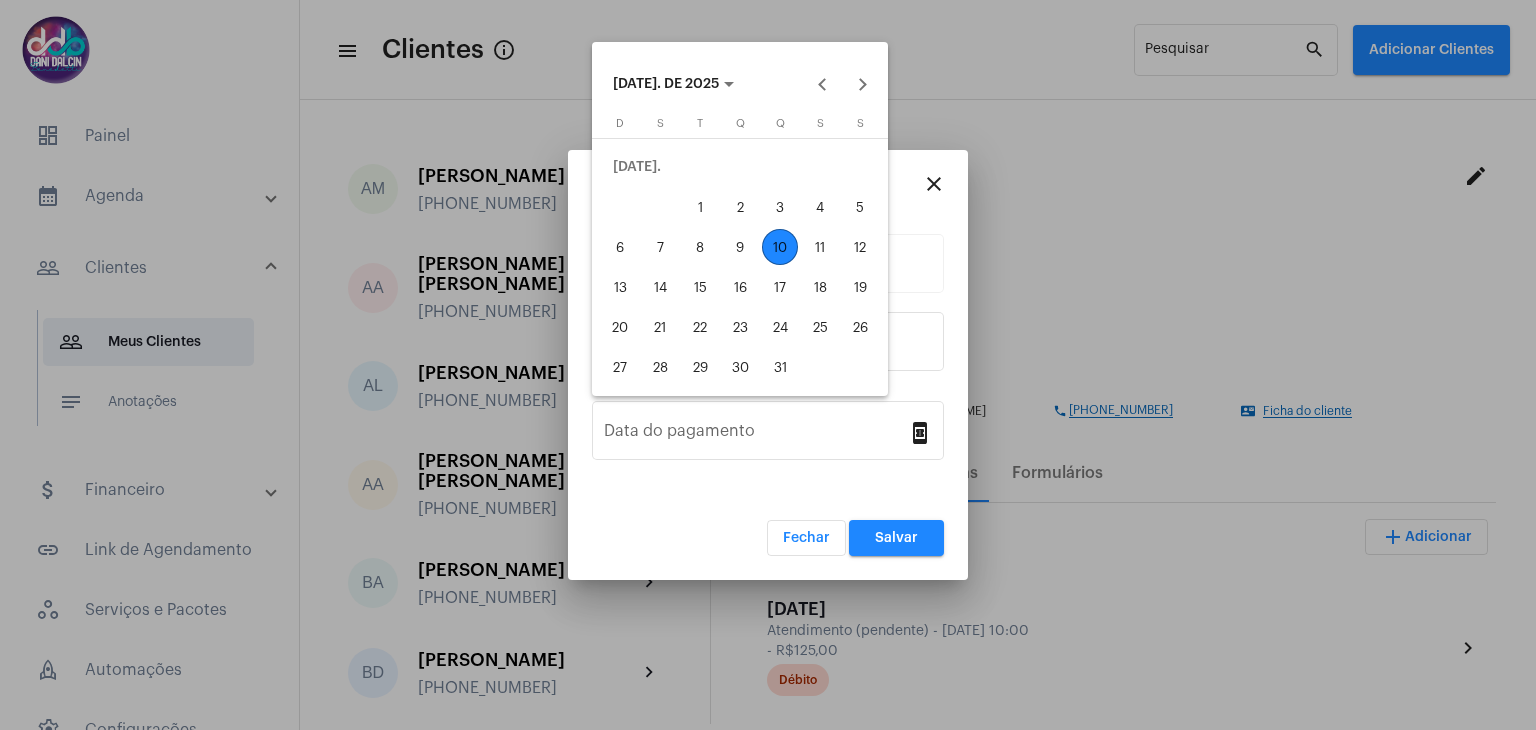 click on "10" at bounding box center [780, 247] 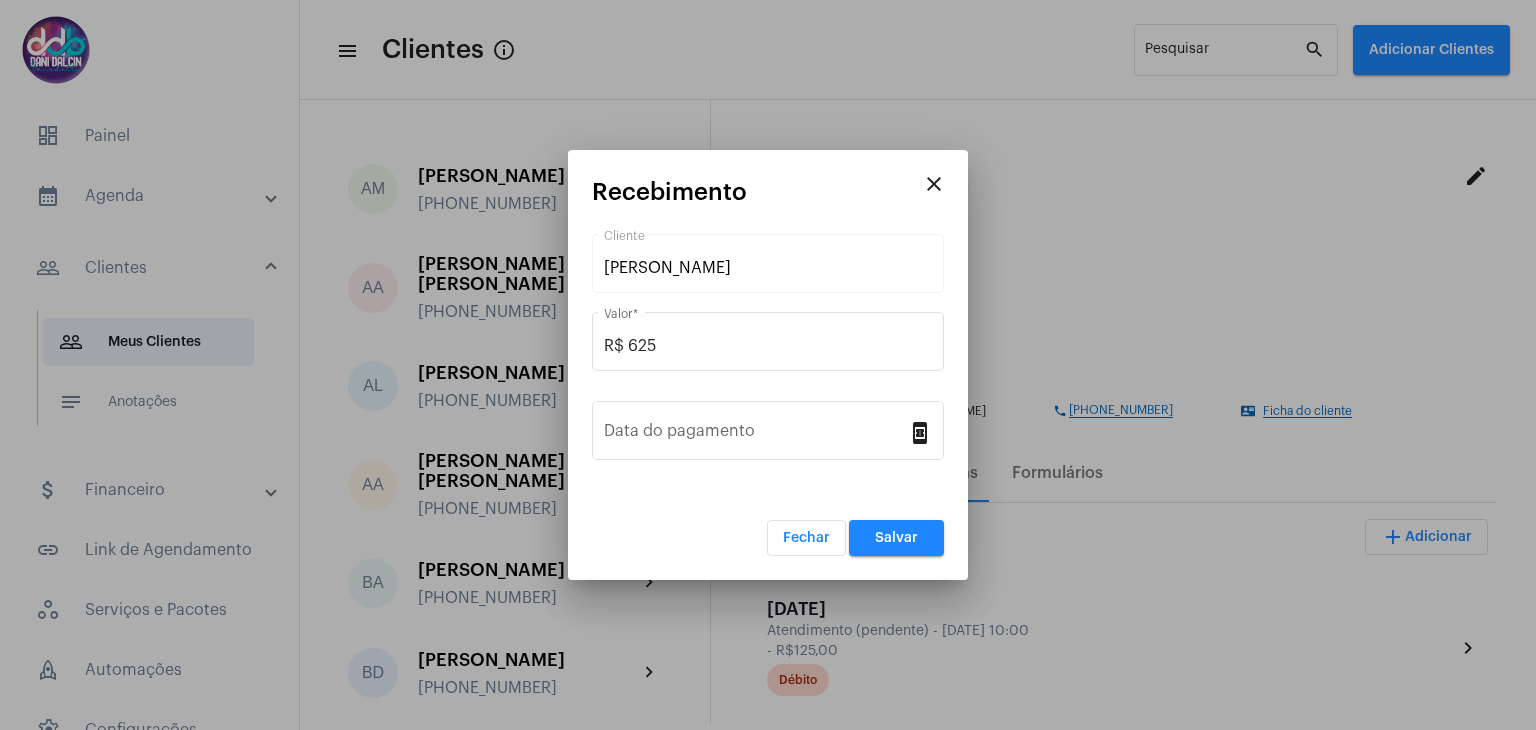 type on "10/07/2025" 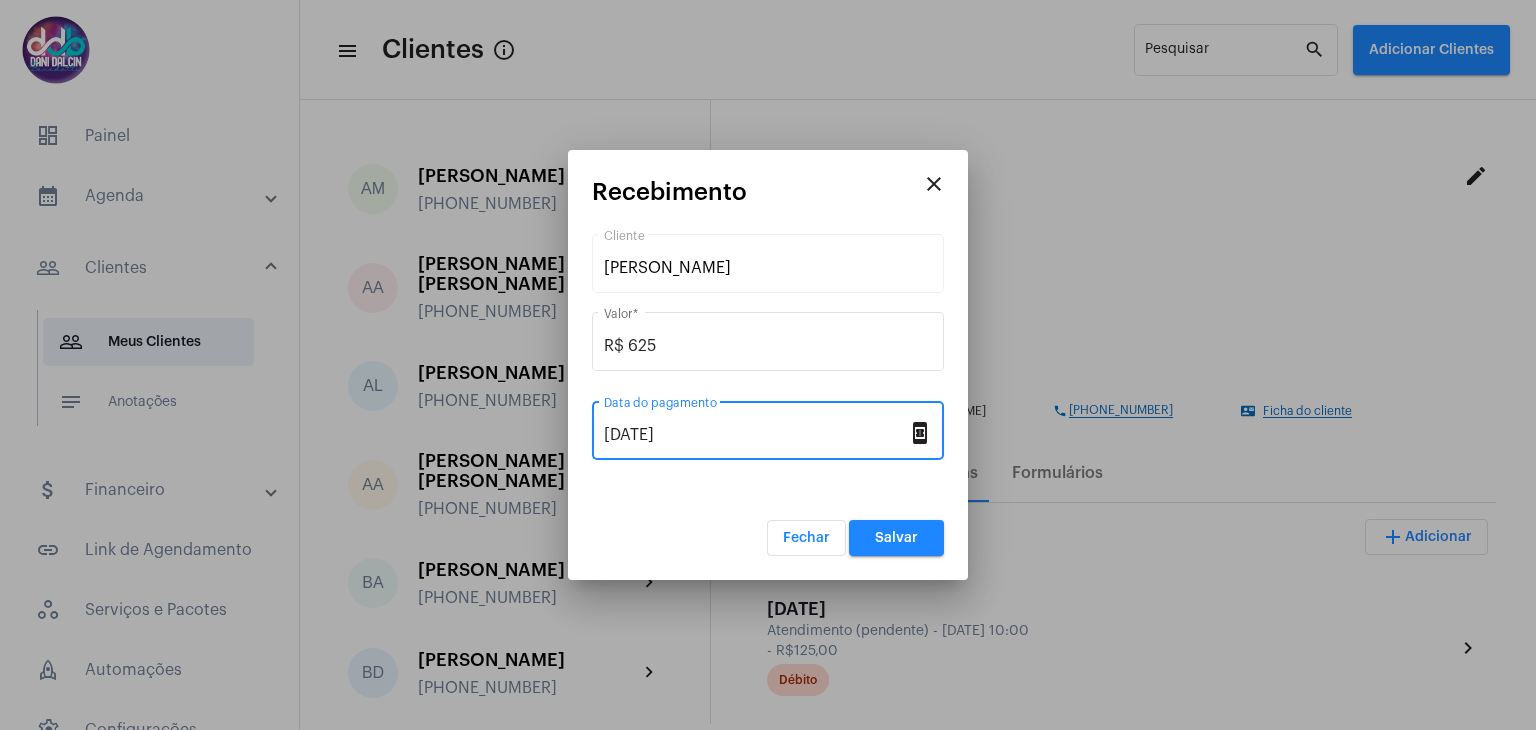 click on "Salvar" at bounding box center (896, 538) 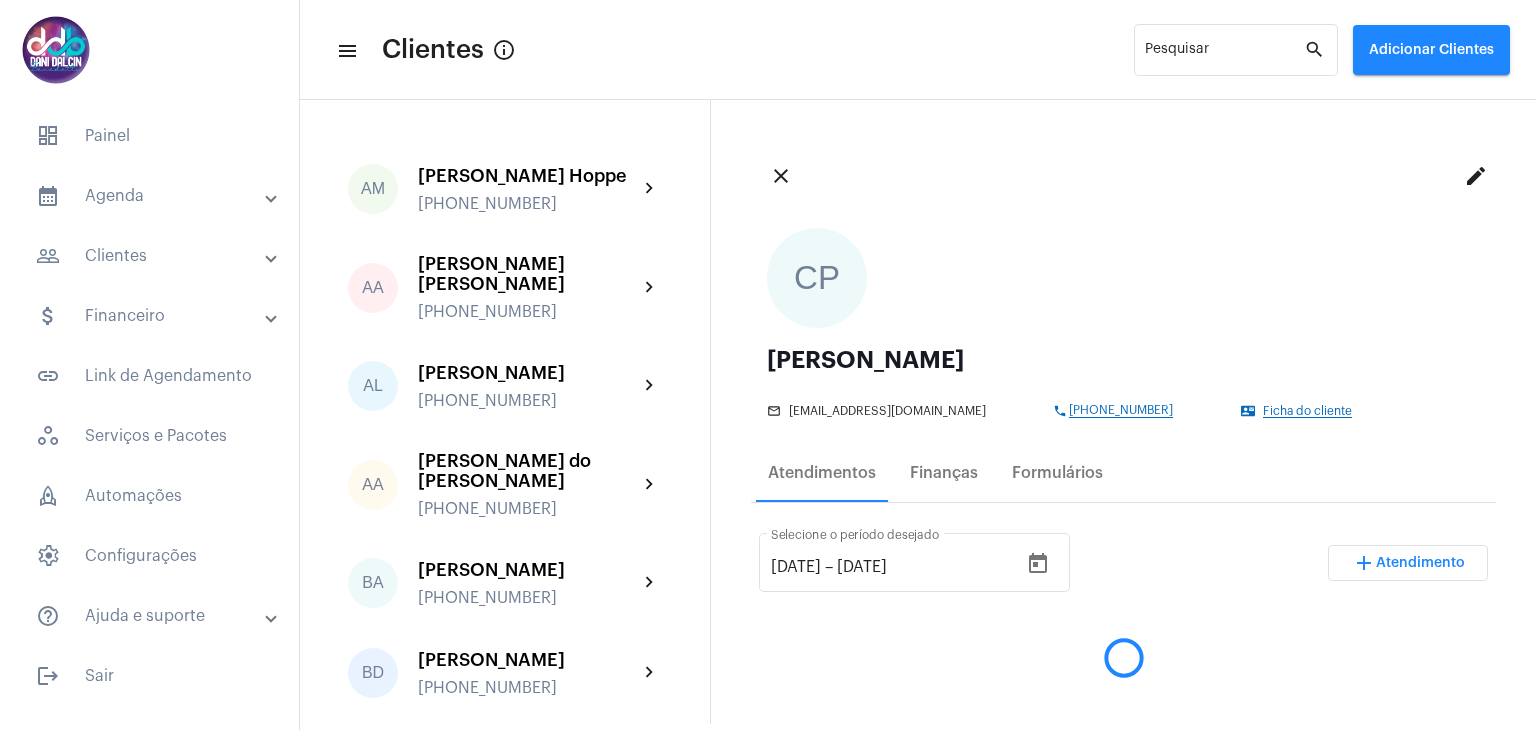 scroll, scrollTop: 0, scrollLeft: 0, axis: both 